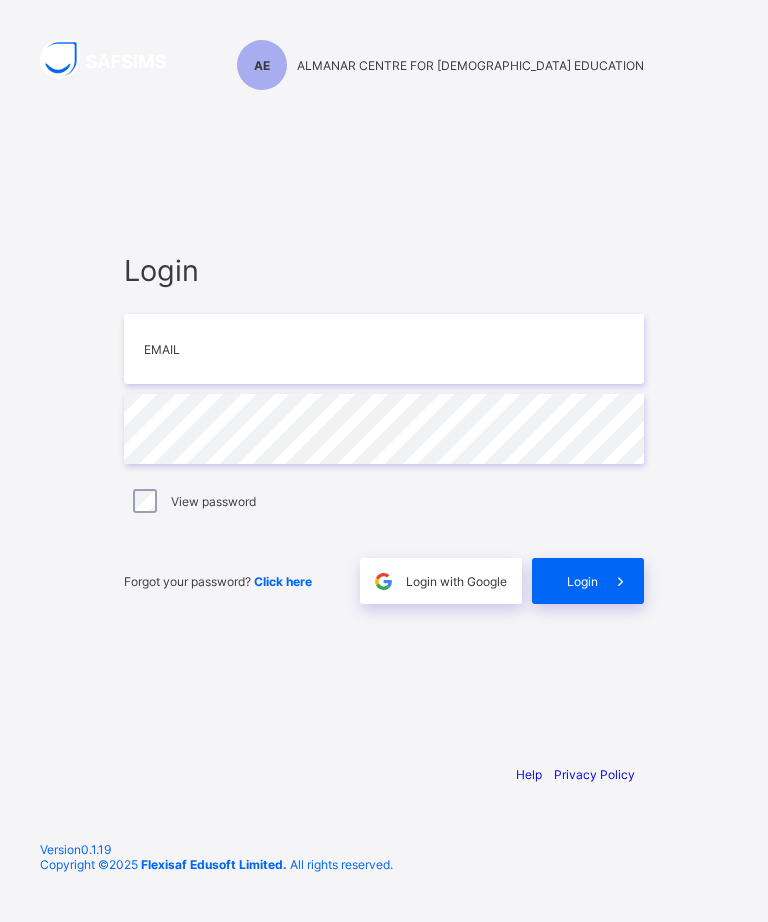 scroll, scrollTop: 3, scrollLeft: 0, axis: vertical 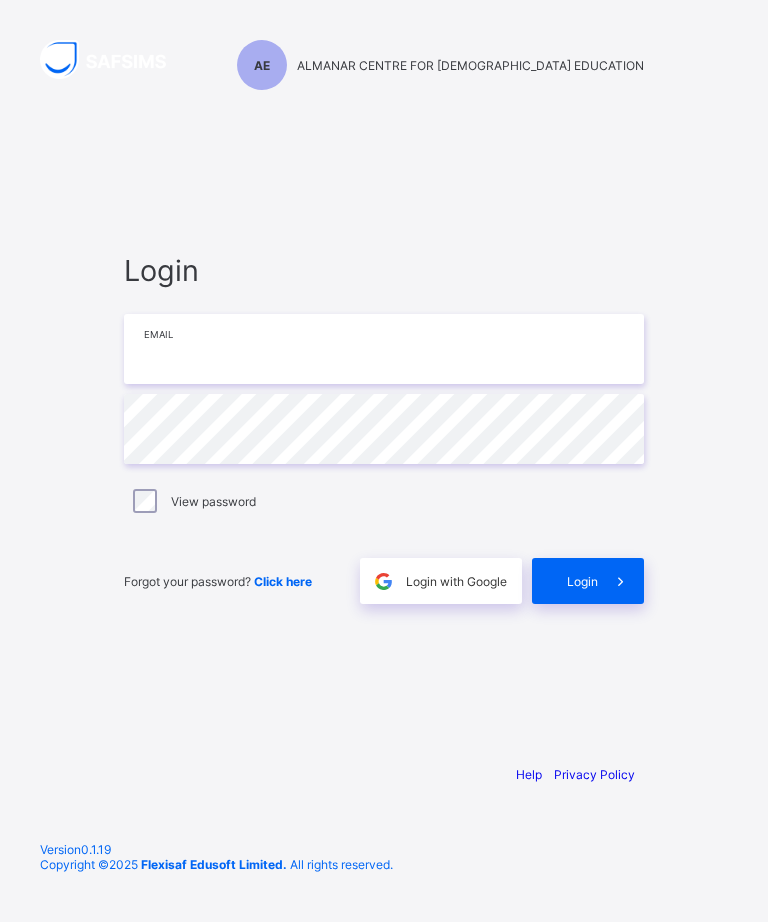 click at bounding box center (384, 349) 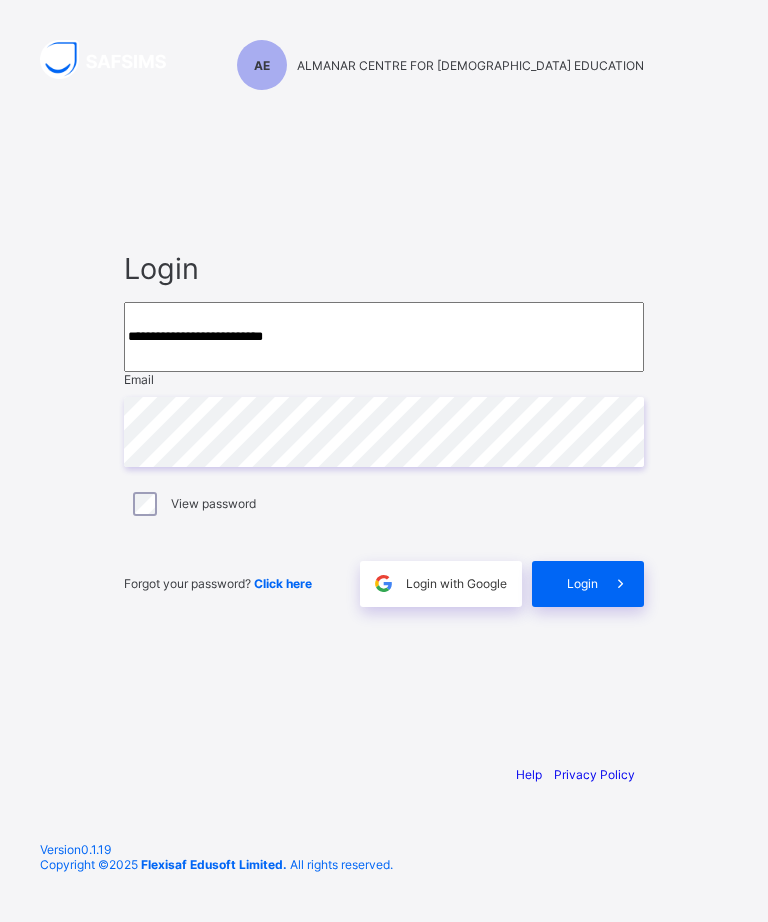 type on "**********" 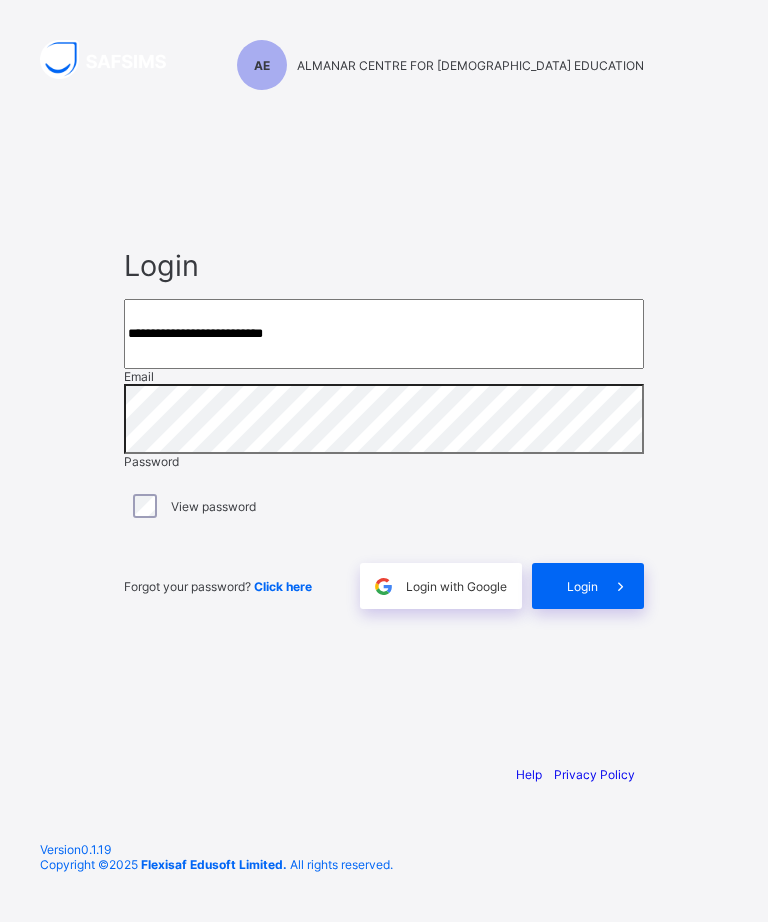 scroll, scrollTop: 179, scrollLeft: 0, axis: vertical 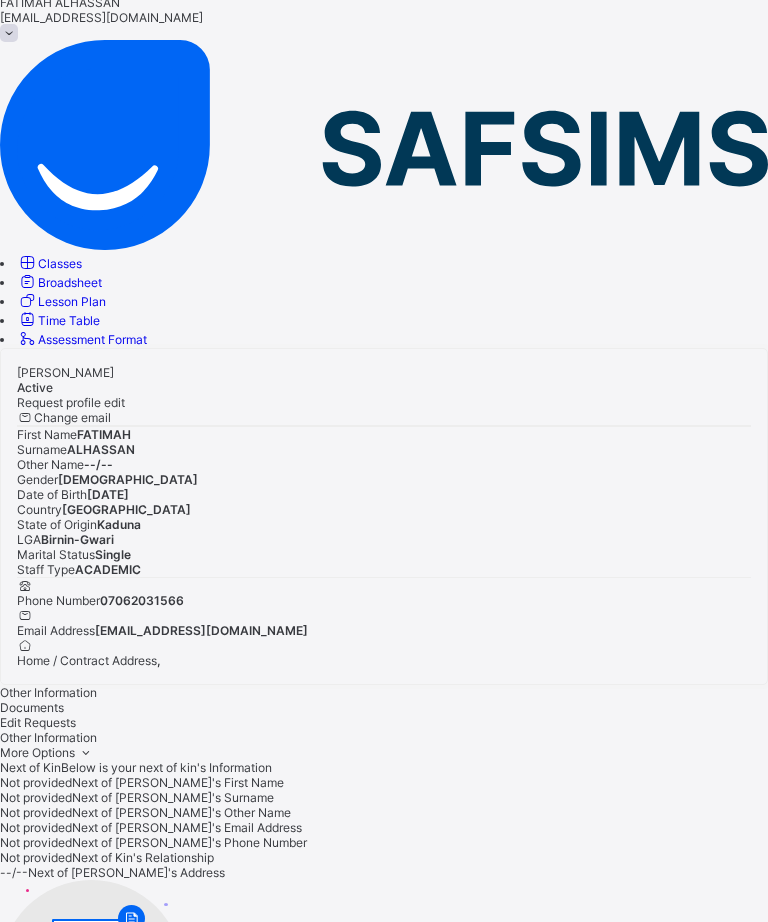 click on "Classes" at bounding box center [60, 263] 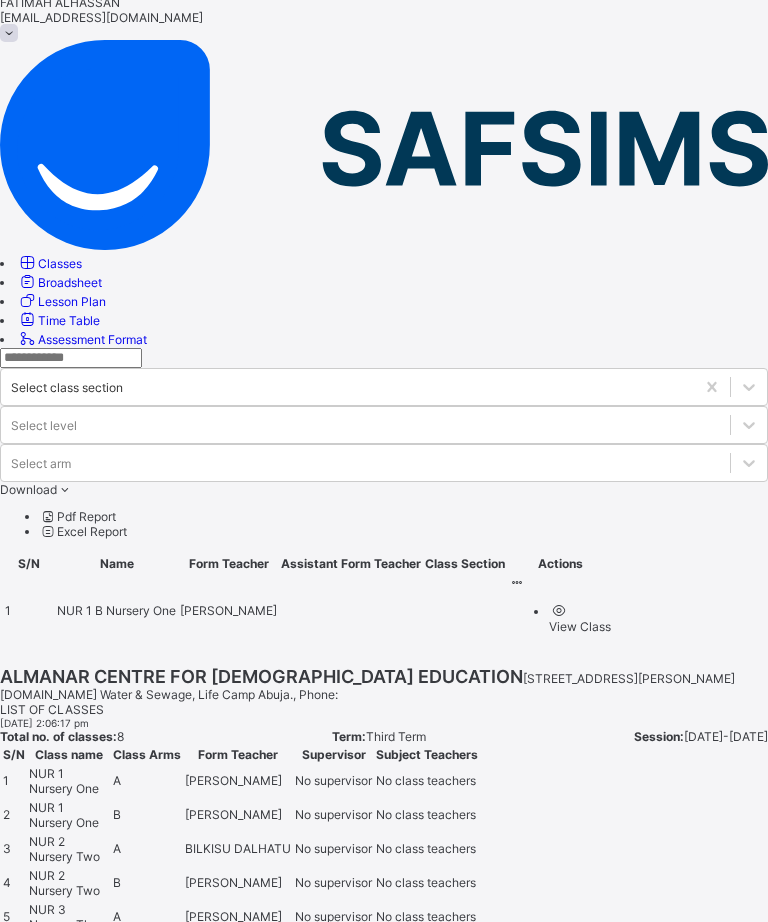 click on "NUR 1   B" at bounding box center [81, 610] 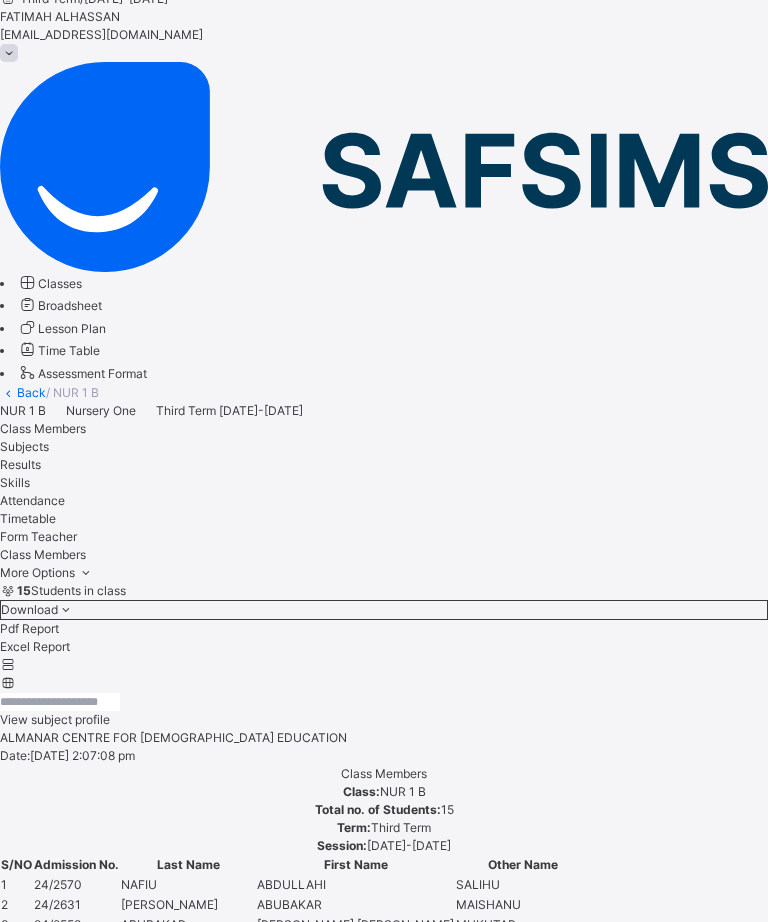 click on "More Options" at bounding box center (384, 573) 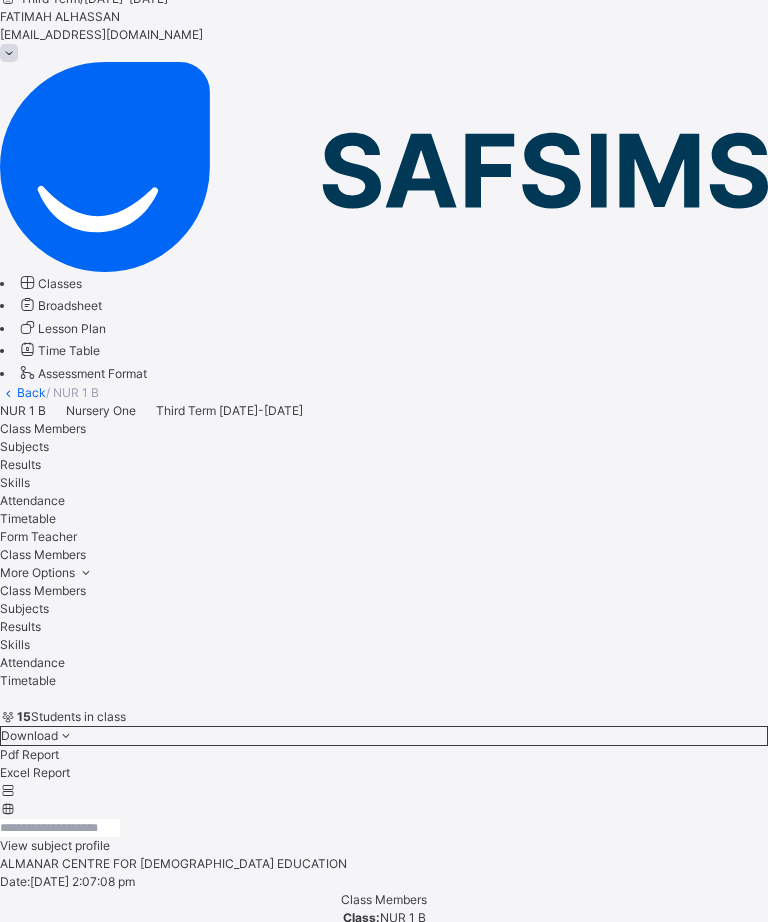 click on "Subjects" at bounding box center (384, 609) 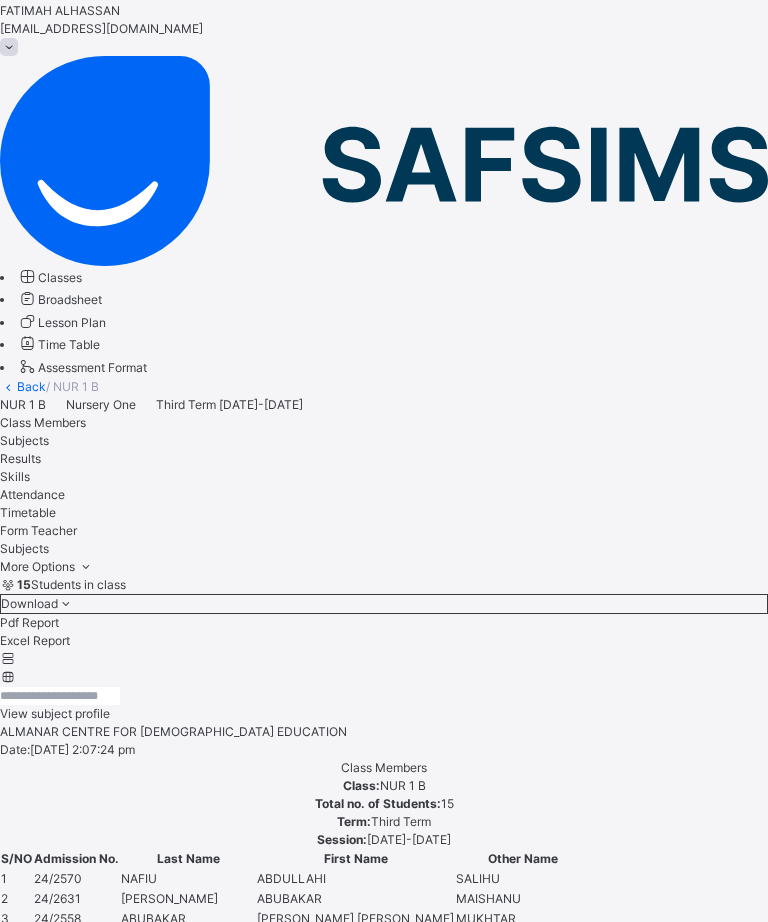 scroll, scrollTop: 242, scrollLeft: 45, axis: both 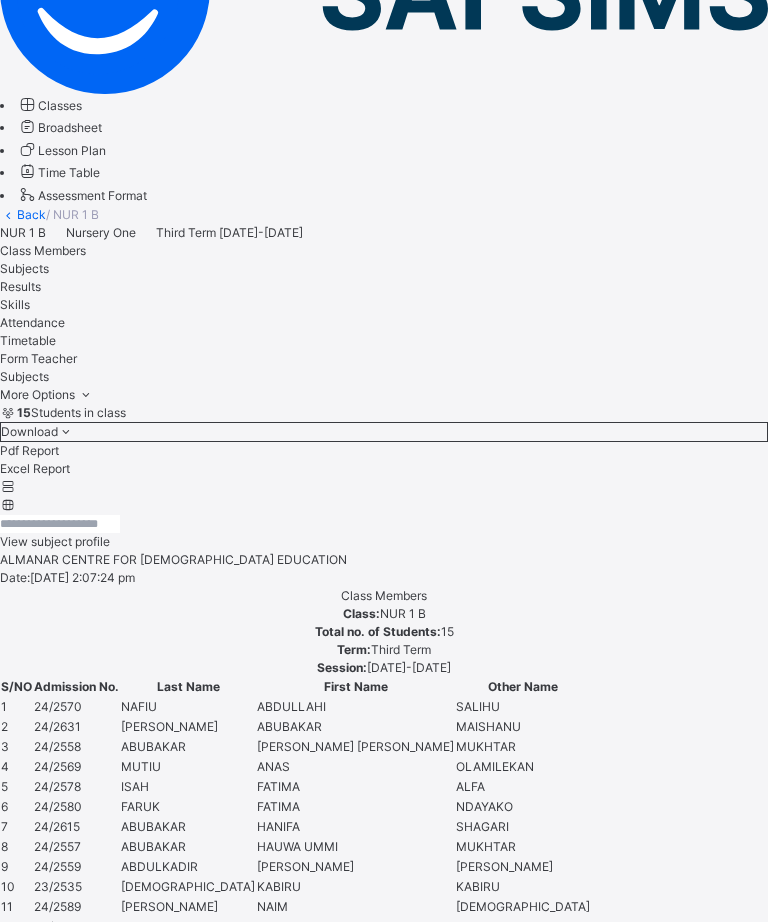 click at bounding box center (25, 1829) 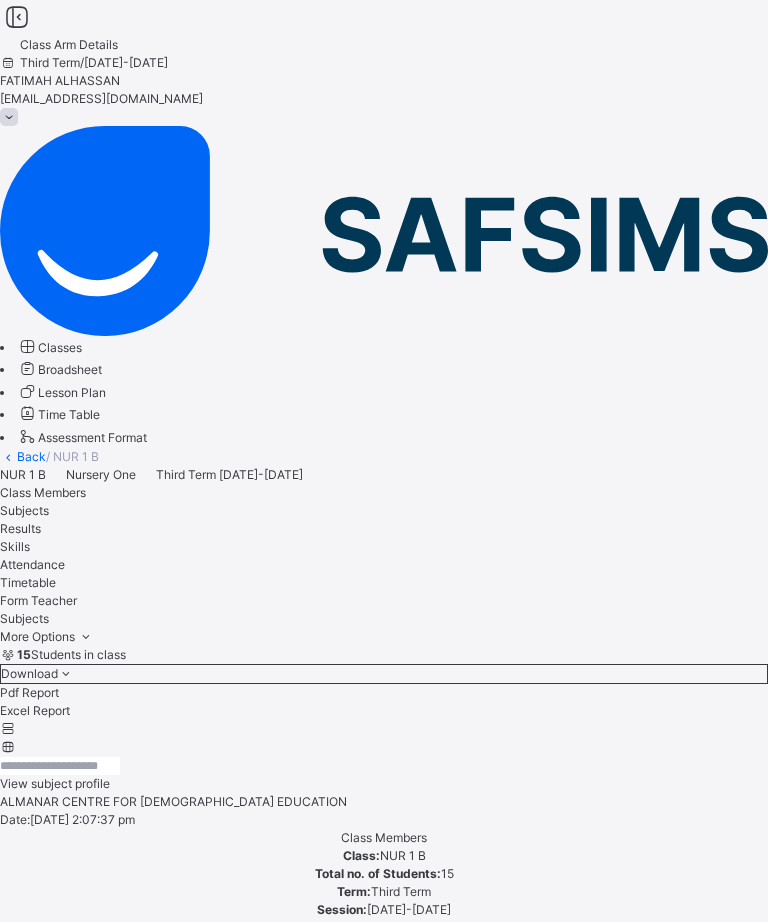 scroll, scrollTop: 0, scrollLeft: 0, axis: both 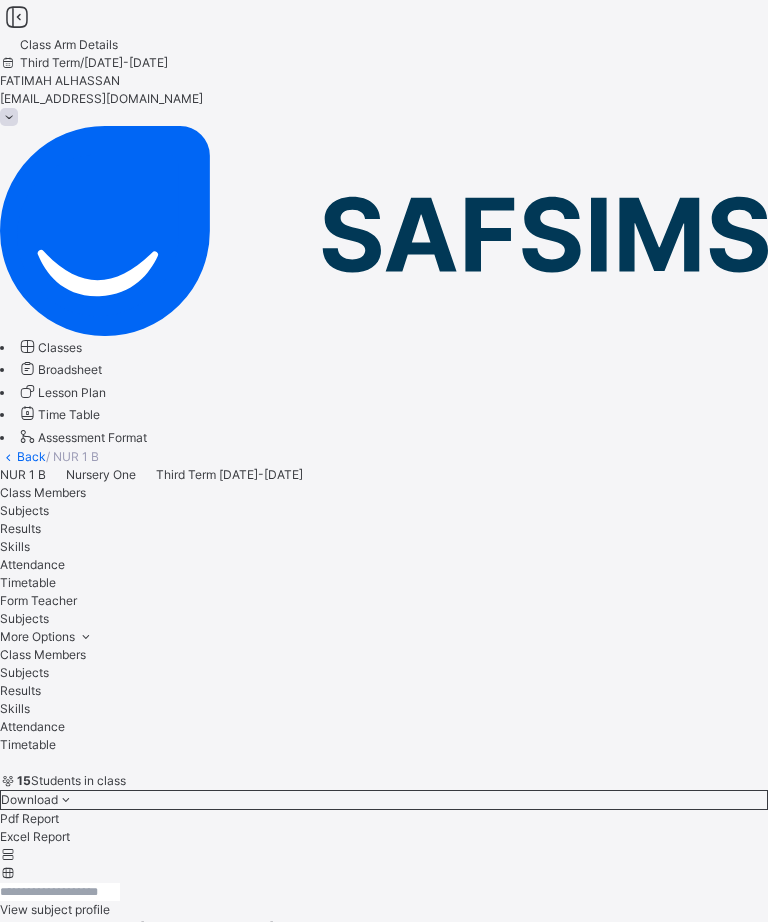 click on "Subjects" at bounding box center (384, 673) 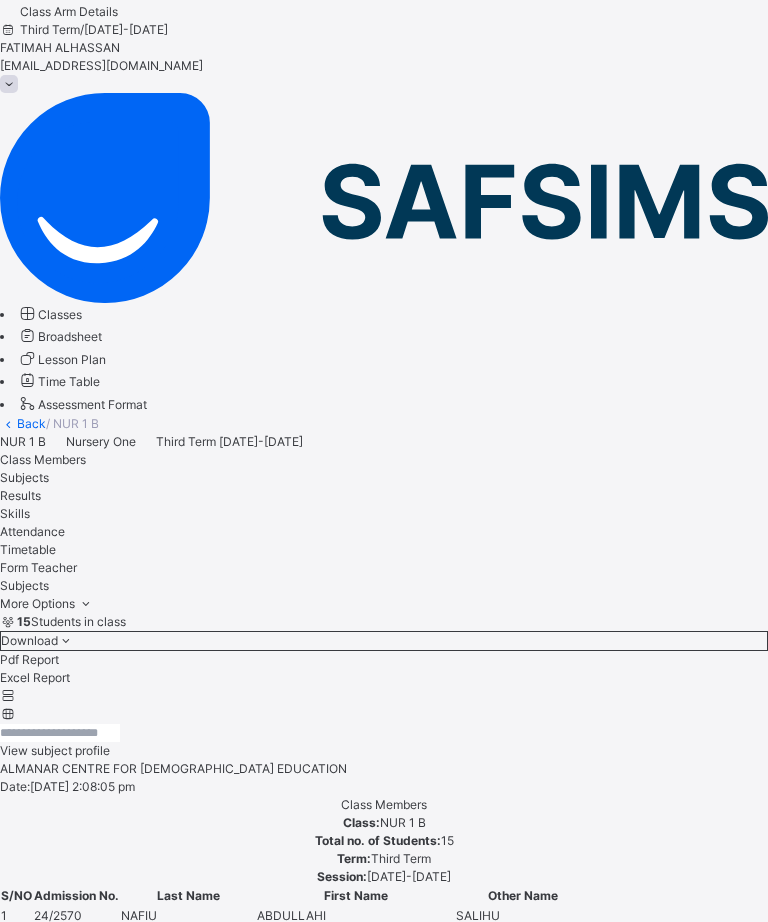 scroll, scrollTop: 114, scrollLeft: 0, axis: vertical 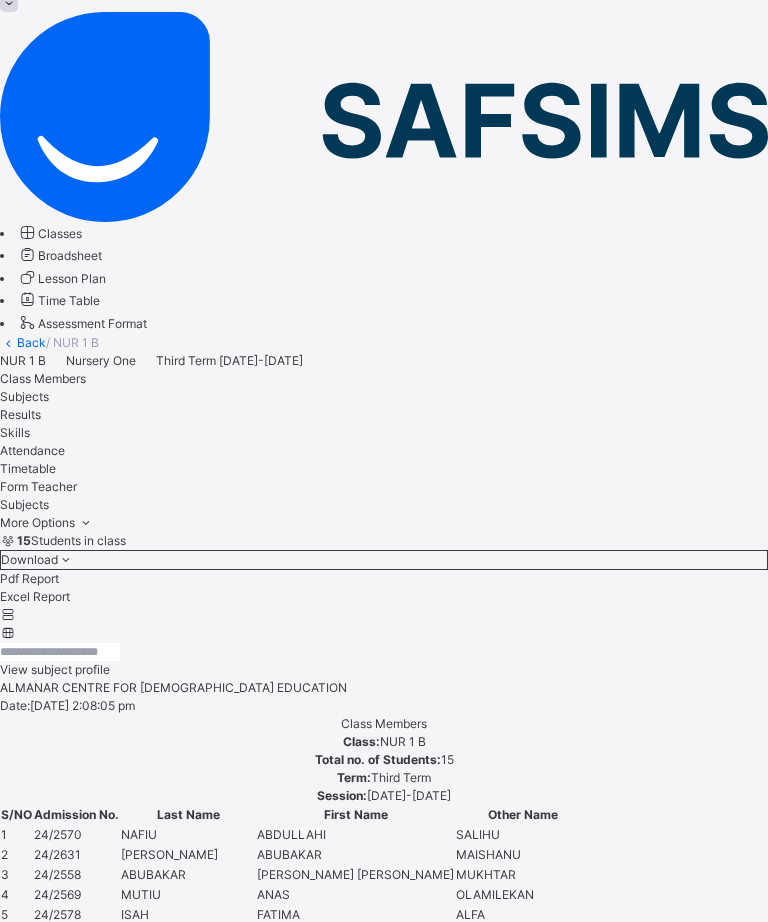 click on "Assess Students" at bounding box center [558, 1904] 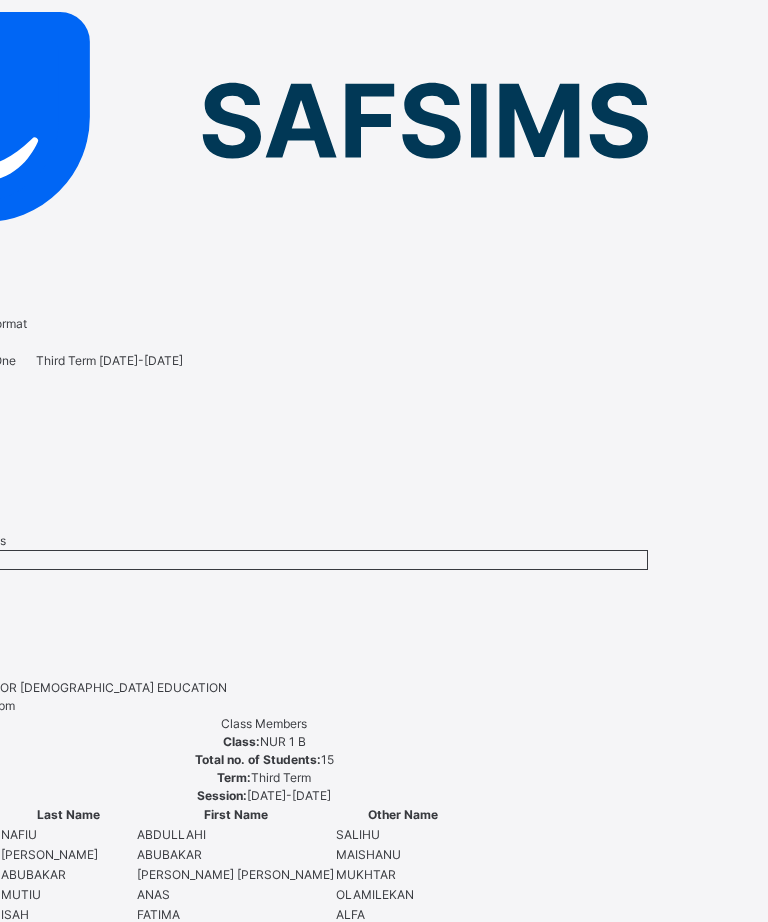 scroll, scrollTop: 114, scrollLeft: 122, axis: both 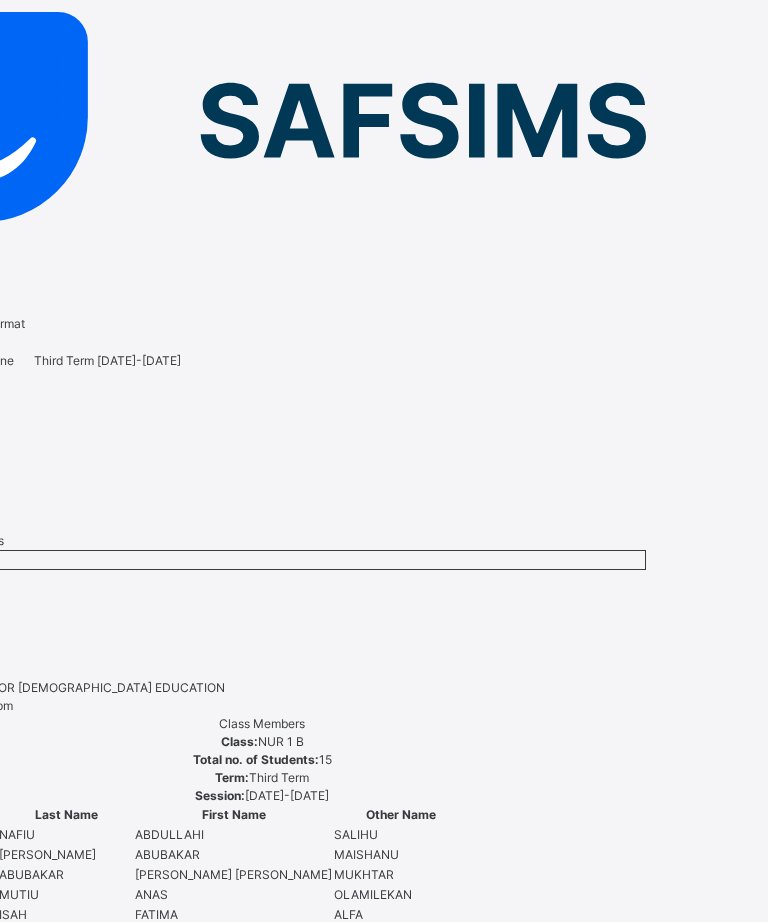 type on "**" 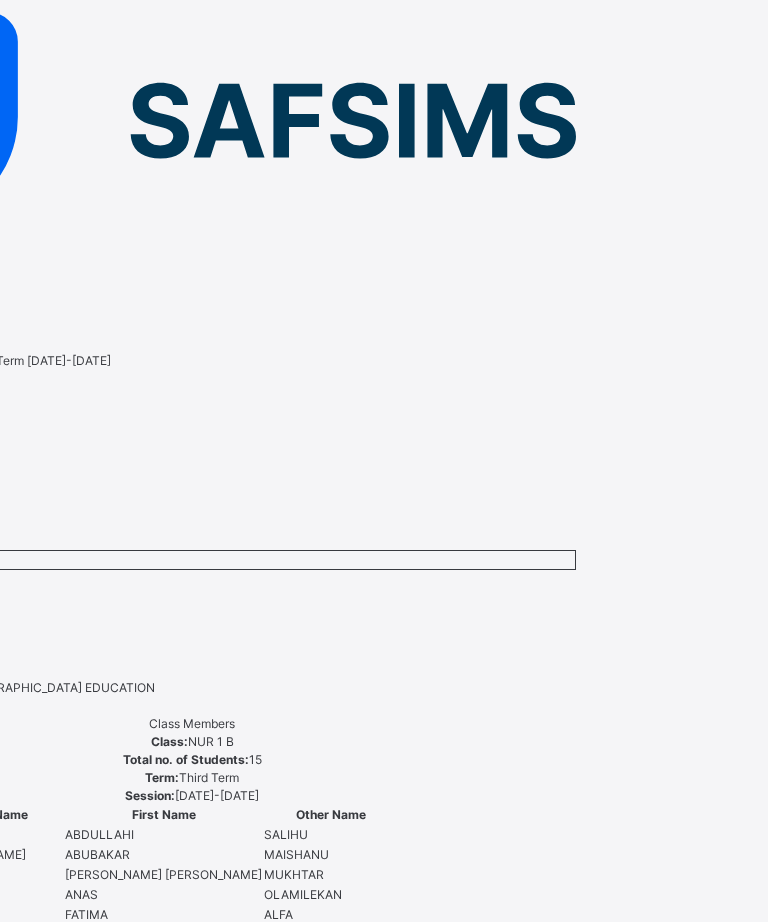 scroll, scrollTop: 114, scrollLeft: 189, axis: both 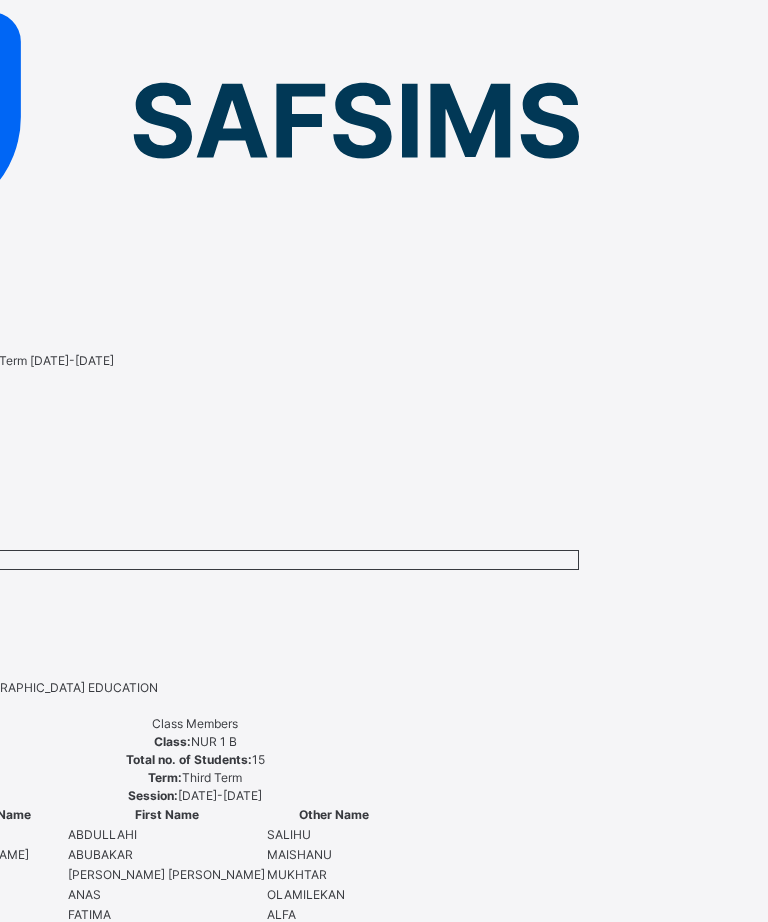 type on "**" 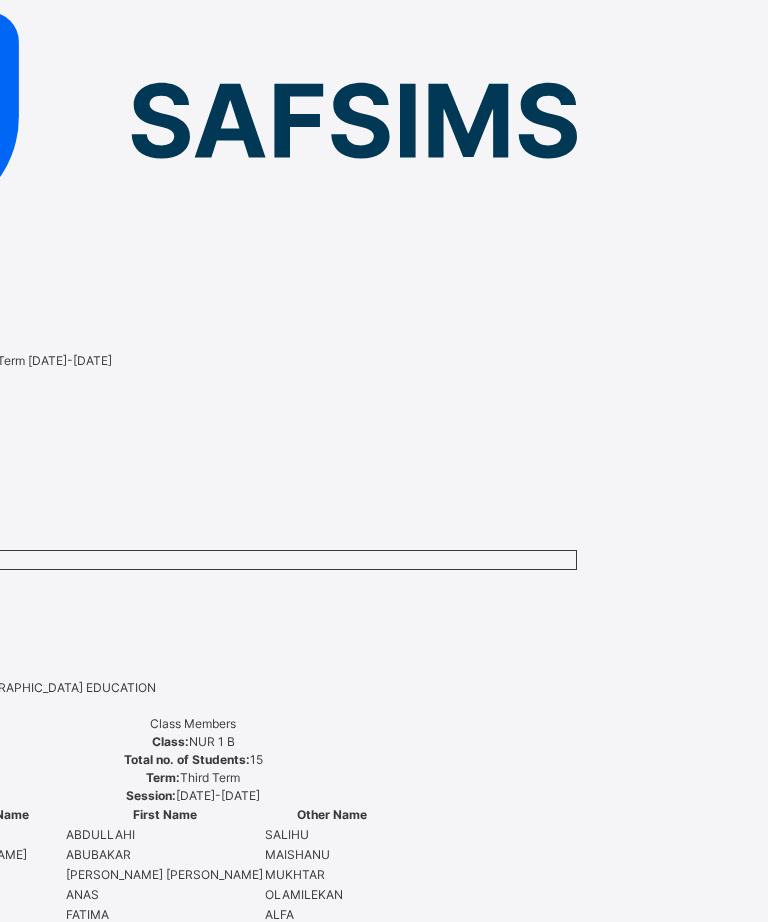 scroll, scrollTop: 114, scrollLeft: 189, axis: both 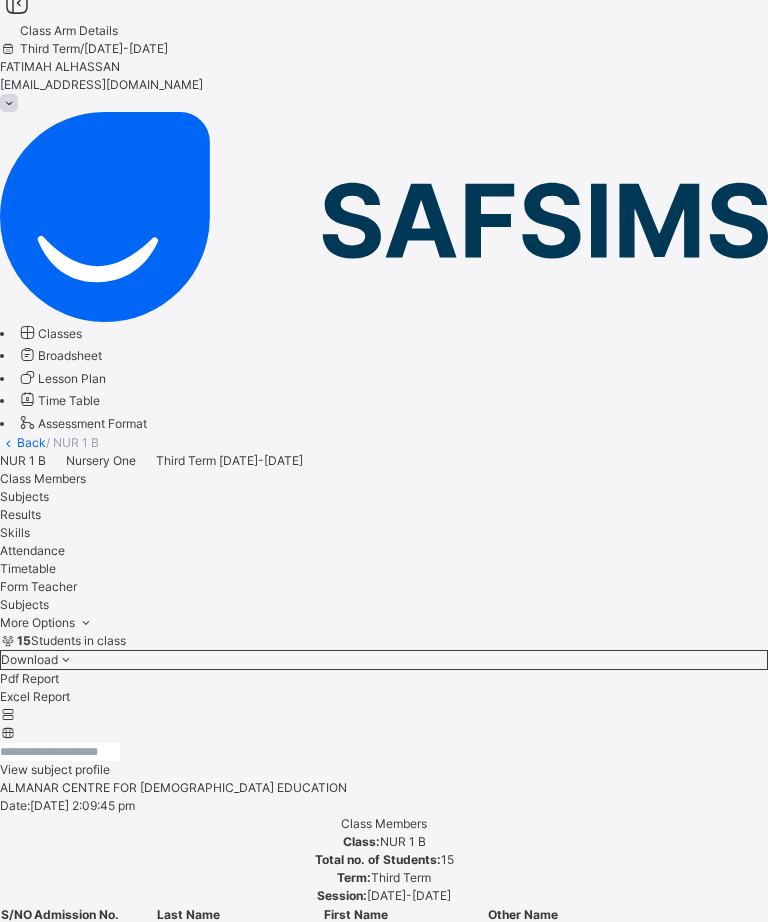 click on "‌ ‌ ‌ ‌ ‌ ‌ ‌ ‌ ‌ ‌ ‌ ‌ ‌ ‌ ‌ ‌ ‌ ‌ ‌ ‌ ‌ ‌ ‌ ‌ ‌ ‌ ‌ ‌ ‌" at bounding box center (384, 3766) 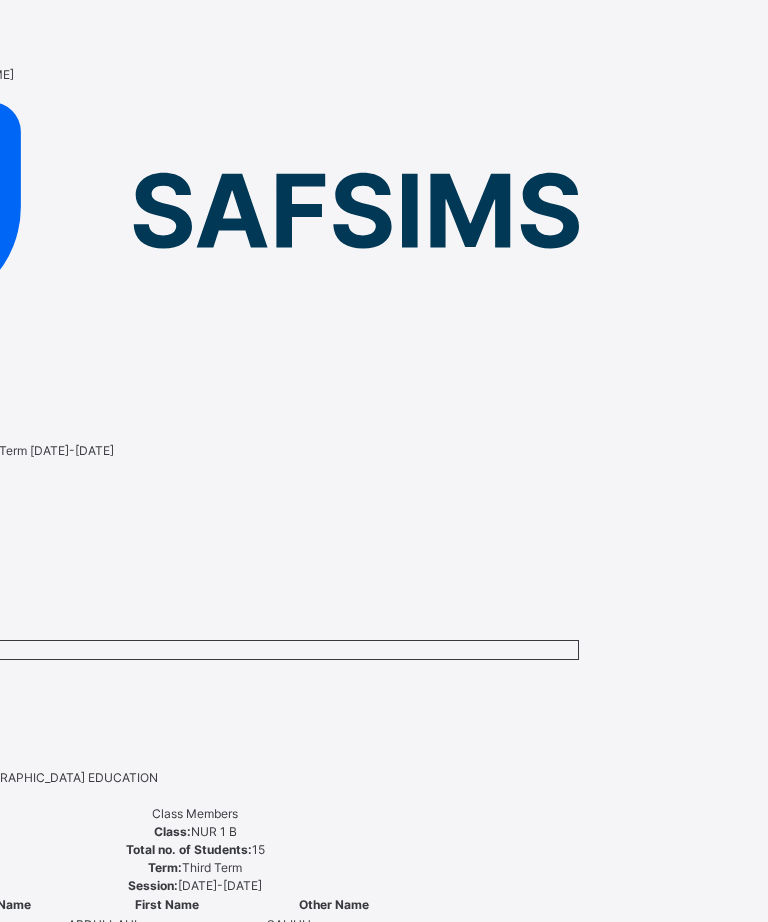 click on "English" at bounding box center [220, 2969] 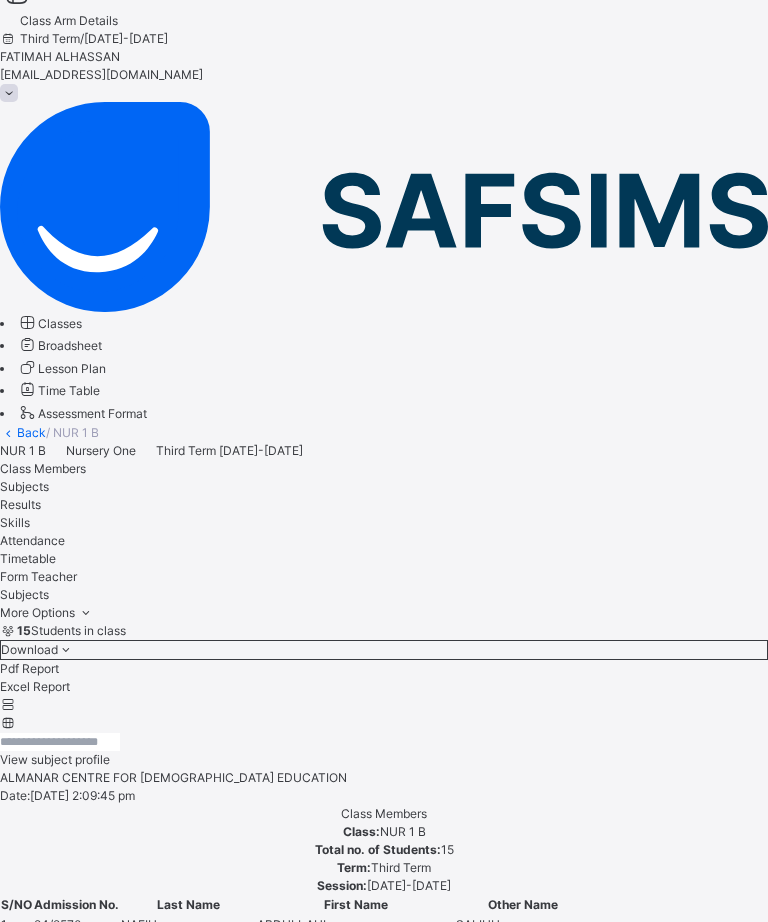 click on "× How satisfied are you with using SAFSIMS? 😞 🙁 😐 🙂 😄 Very Dissatisfied Very Satisfied Submit Close" at bounding box center [384, 4528] 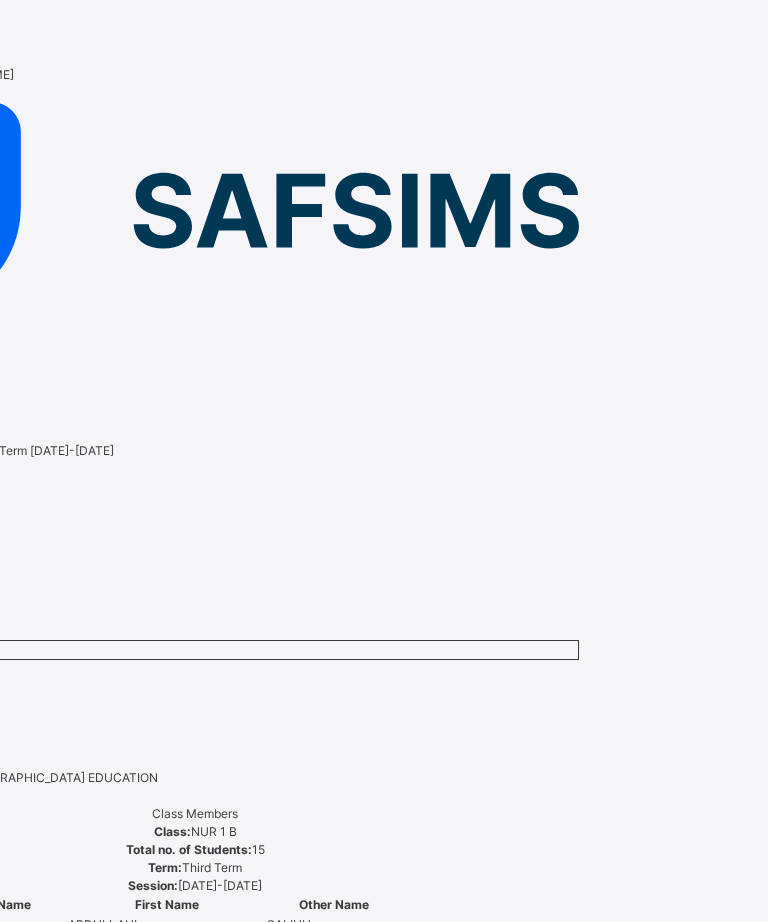 click at bounding box center [9, 3199] 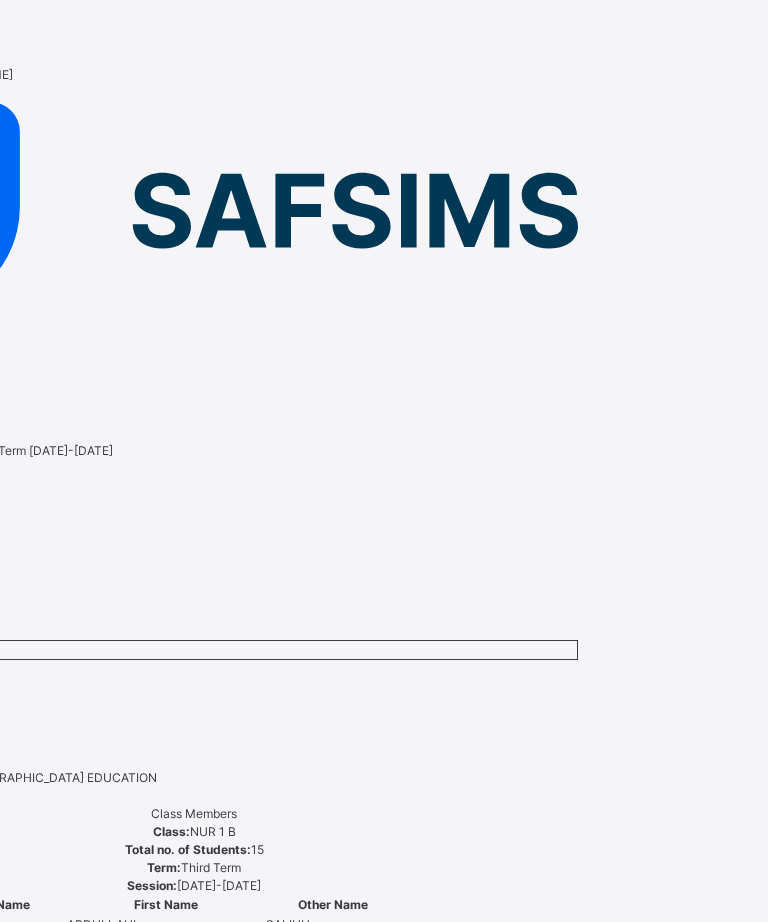 scroll, scrollTop: 24, scrollLeft: 189, axis: both 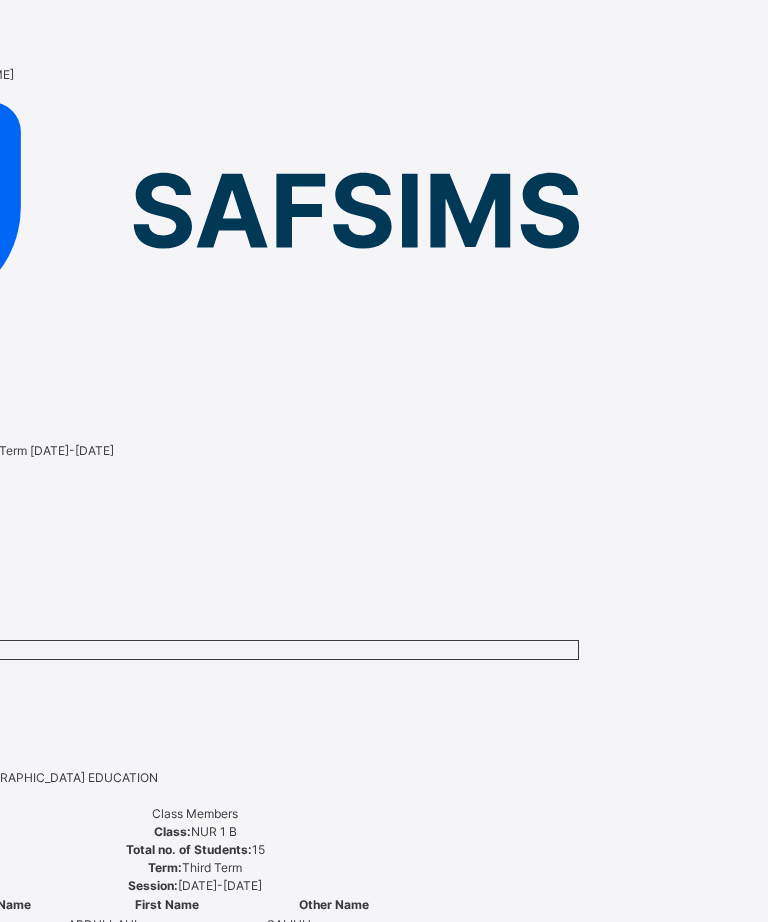 type on "**" 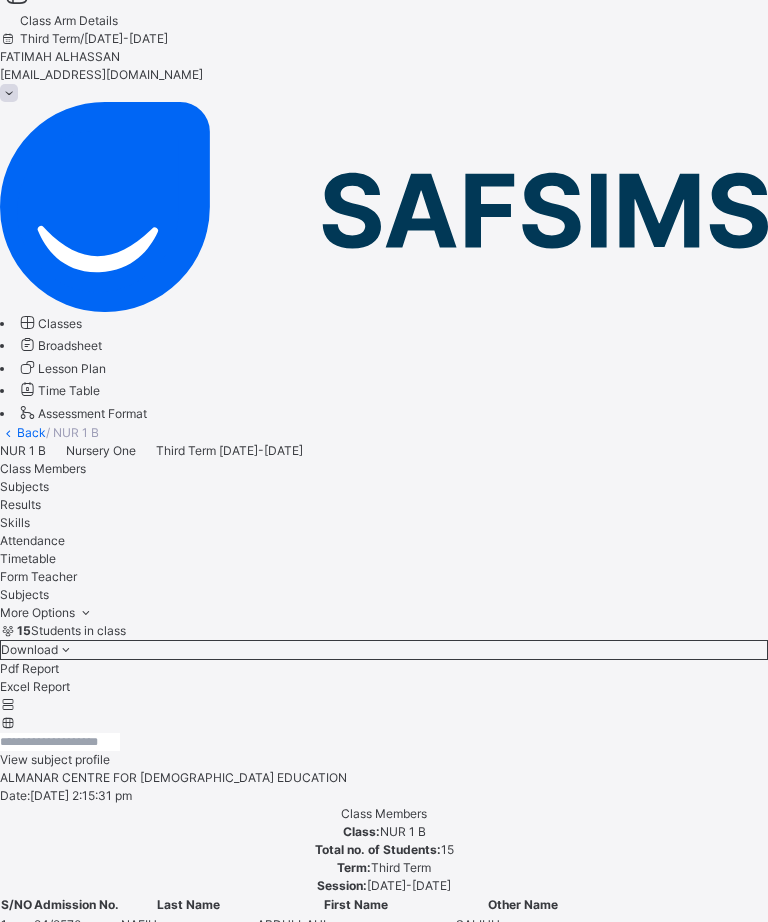 scroll, scrollTop: 89, scrollLeft: 0, axis: vertical 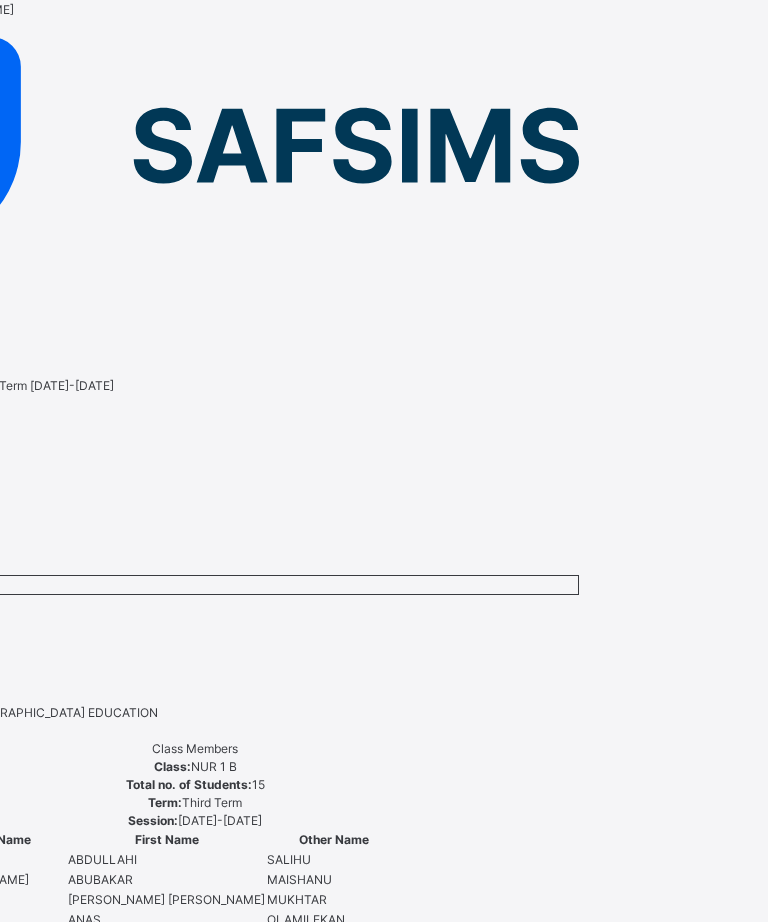 click on "0.00" at bounding box center [70, 3134] 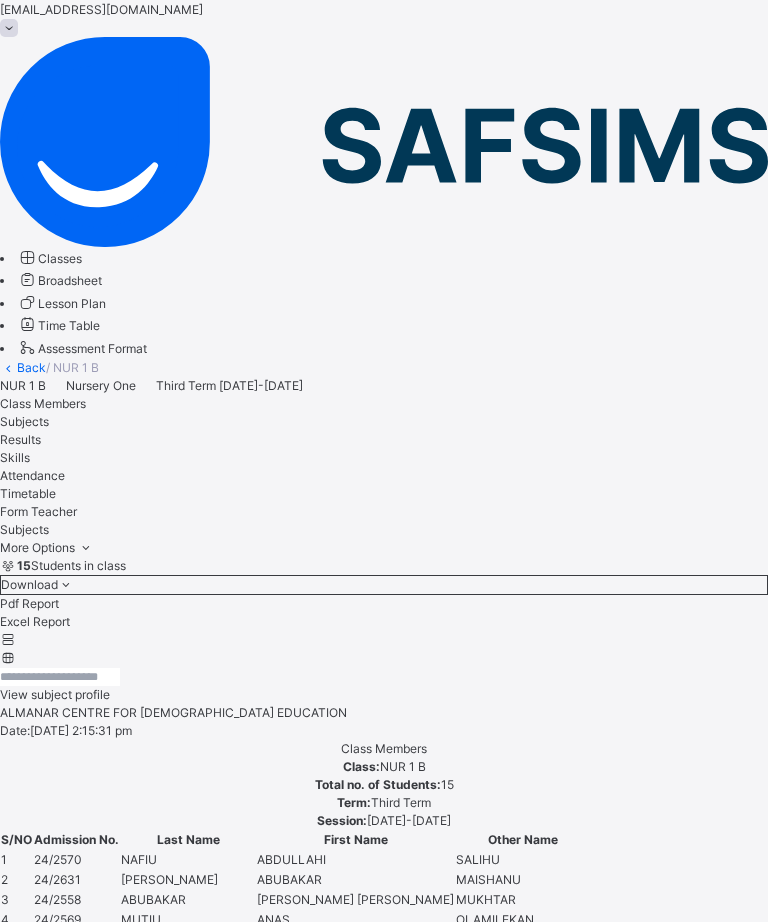scroll, scrollTop: 89, scrollLeft: -7, axis: both 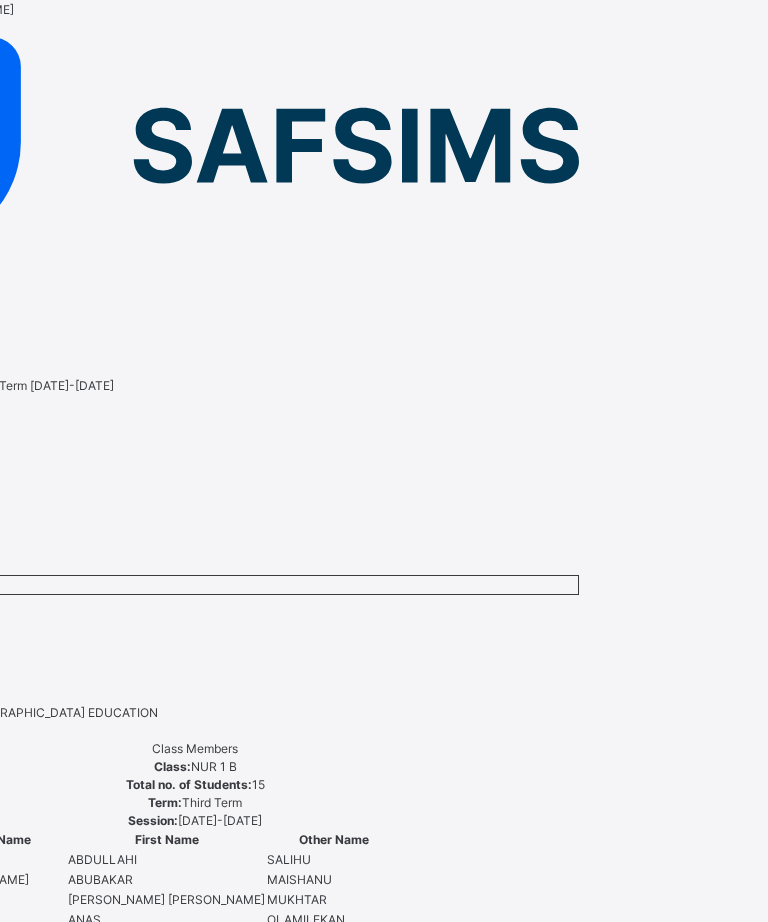type on "**" 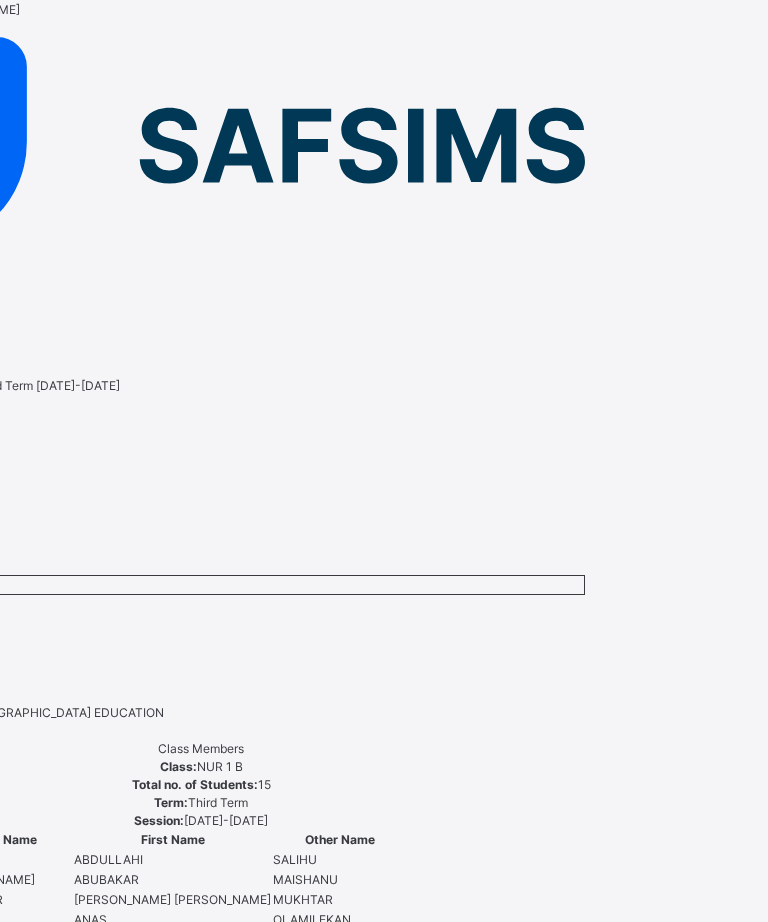 scroll, scrollTop: 89, scrollLeft: 153, axis: both 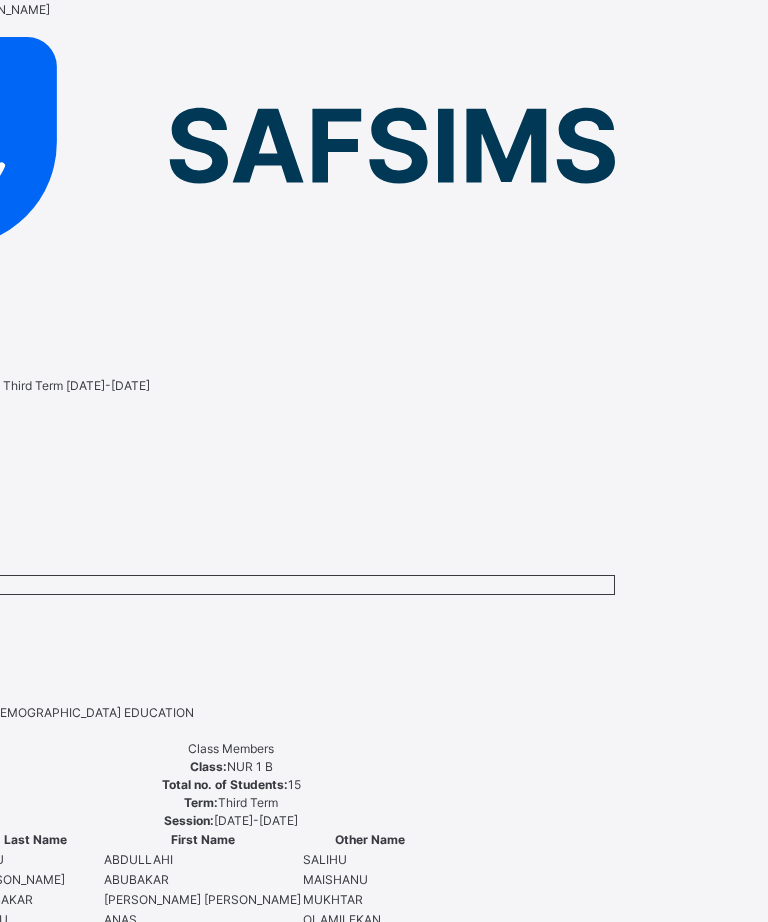type on "**" 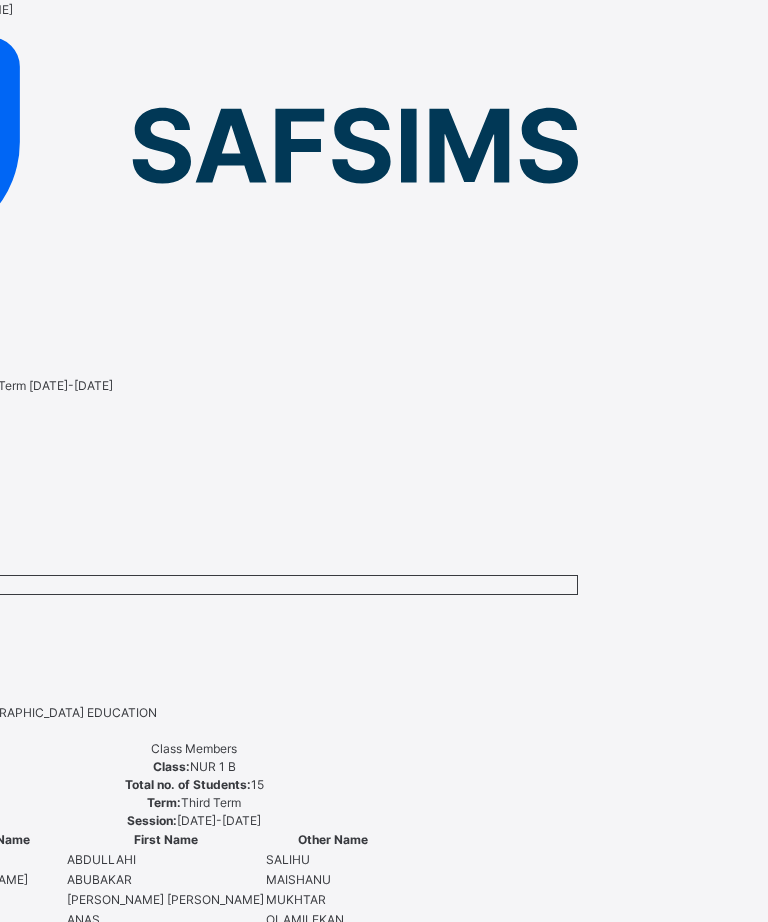 scroll, scrollTop: 89, scrollLeft: 189, axis: both 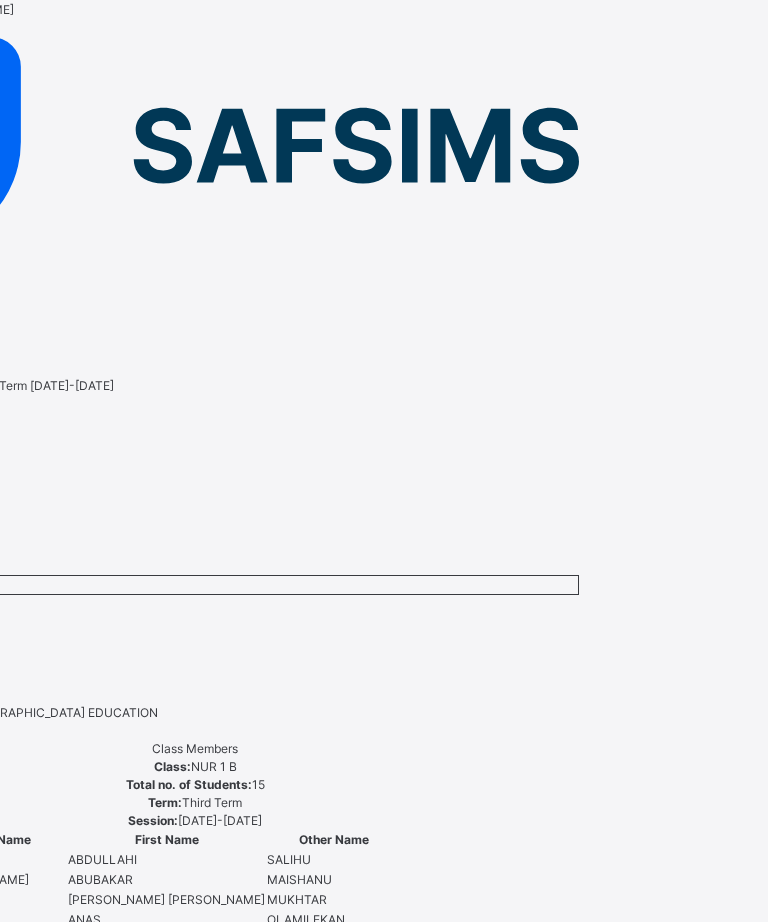 type on "**" 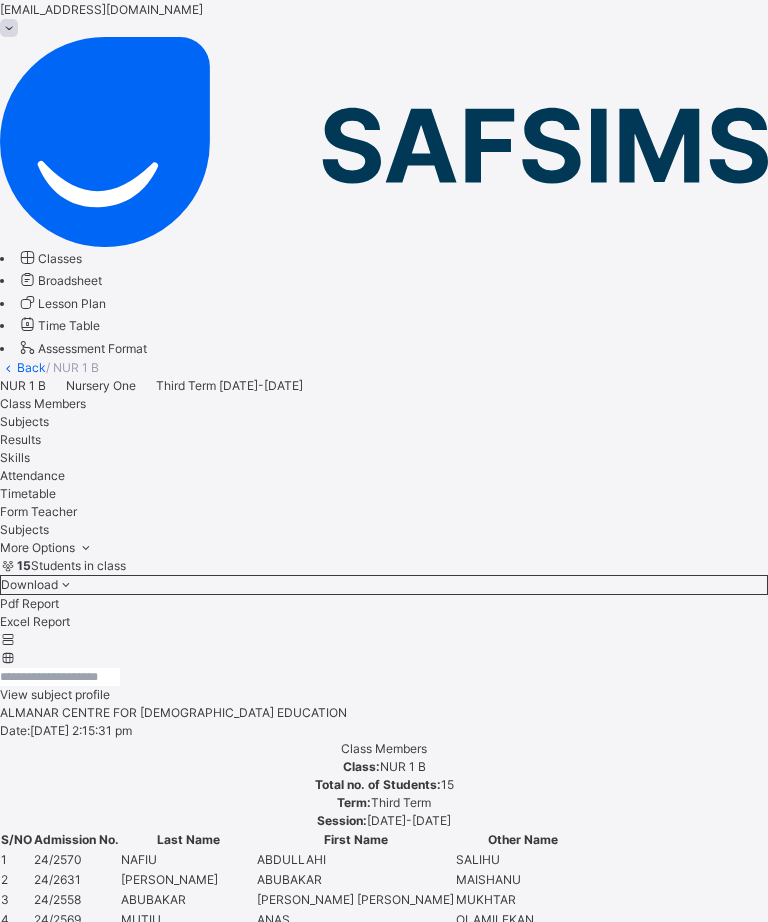 scroll, scrollTop: 89, scrollLeft: -9, axis: both 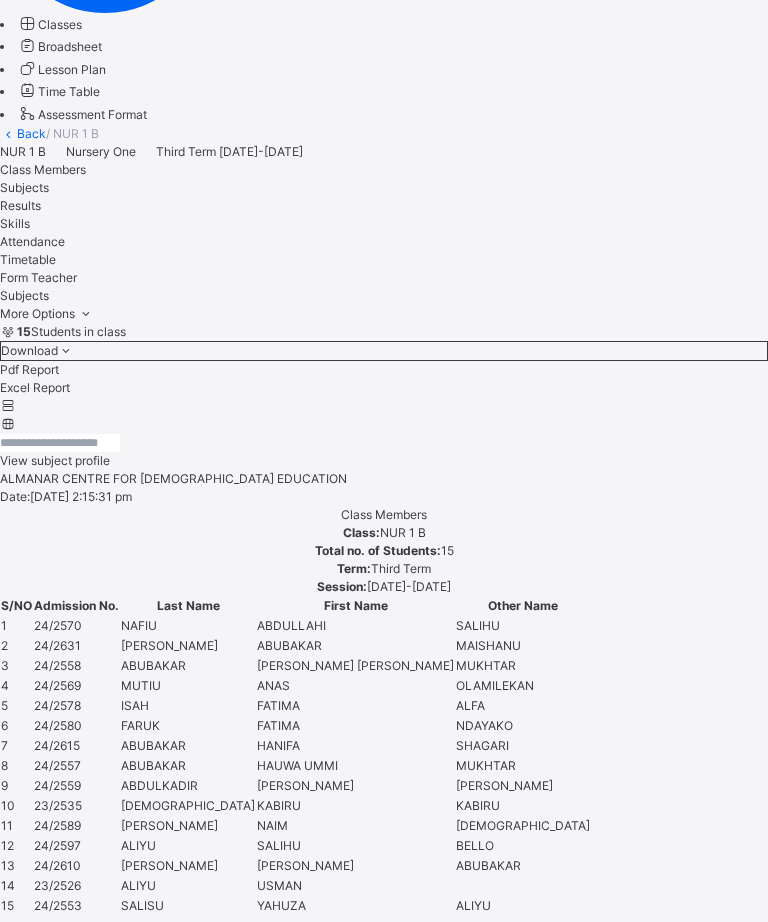 type on "**" 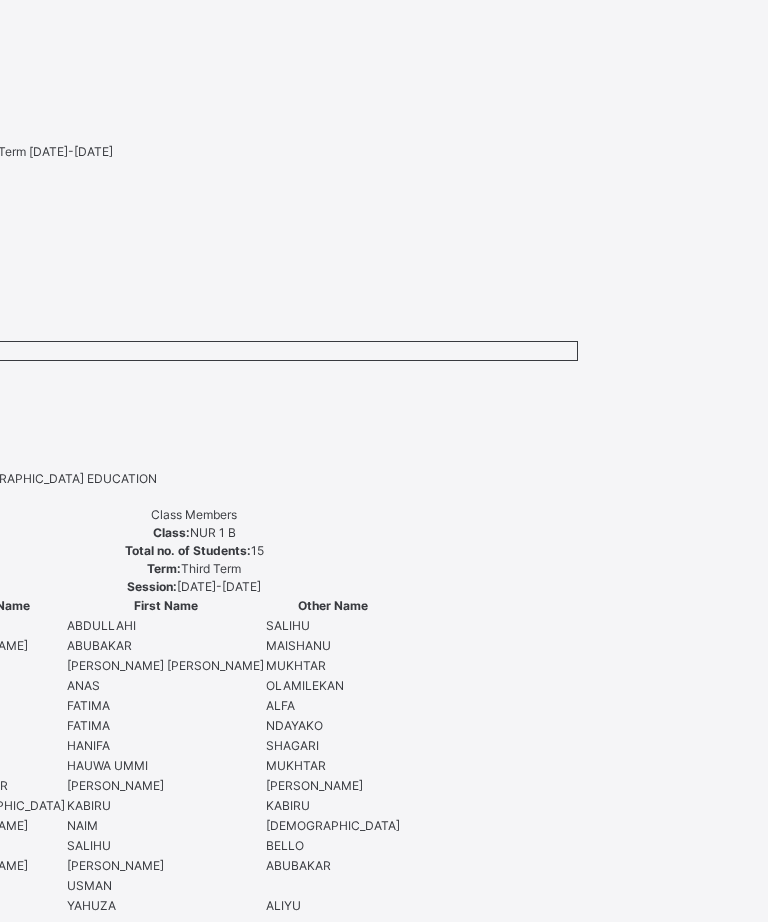 scroll, scrollTop: 323, scrollLeft: 189, axis: both 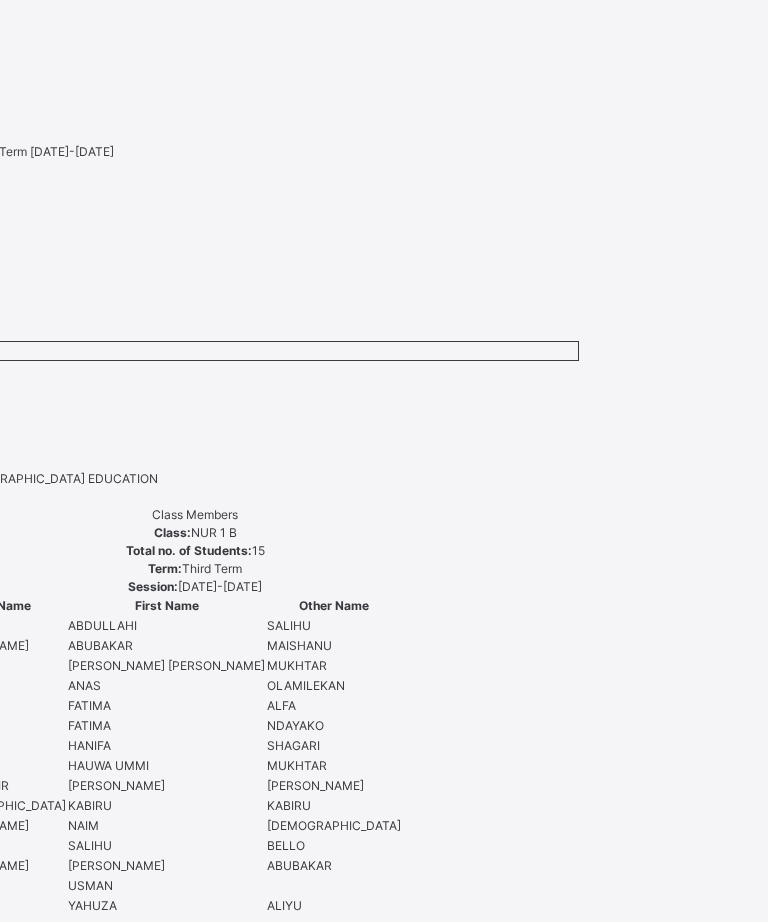 type on "**" 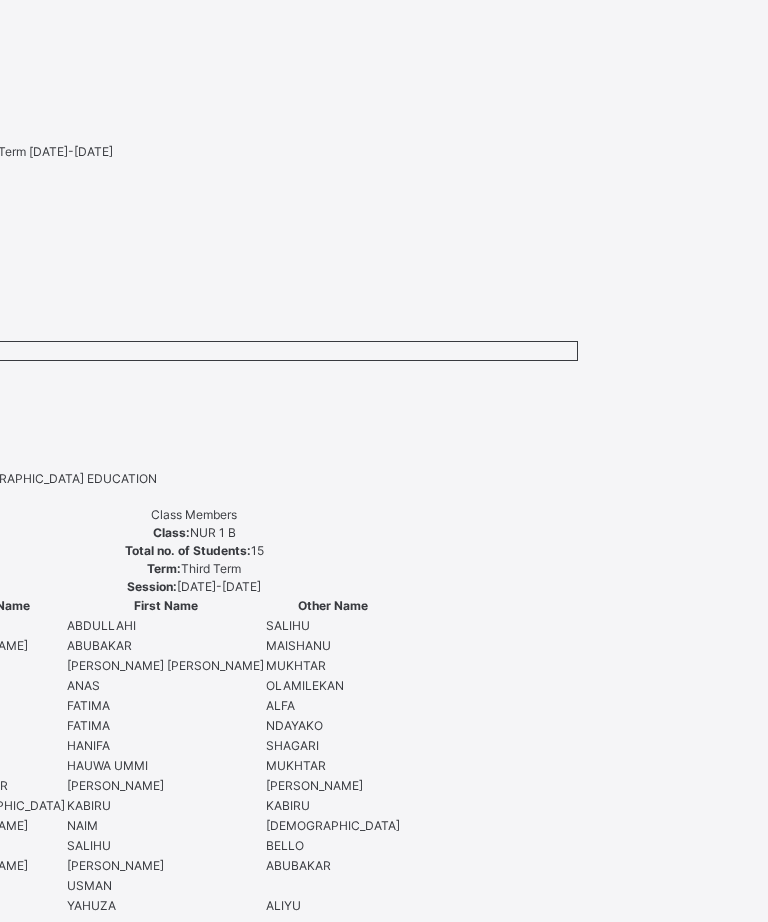 scroll, scrollTop: 323, scrollLeft: 189, axis: both 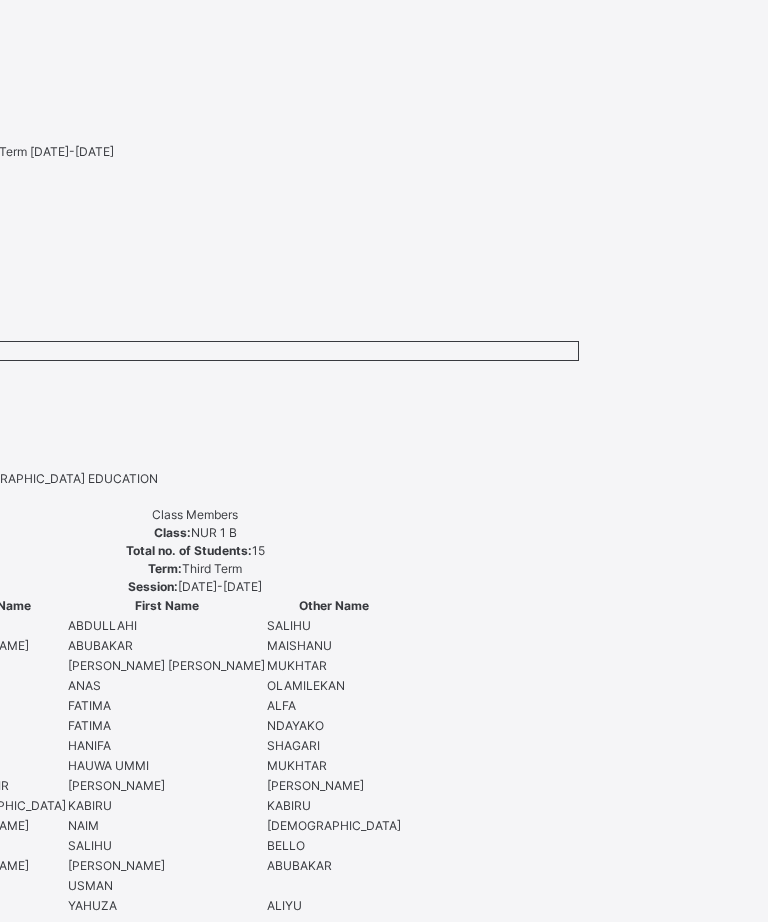 type on "**" 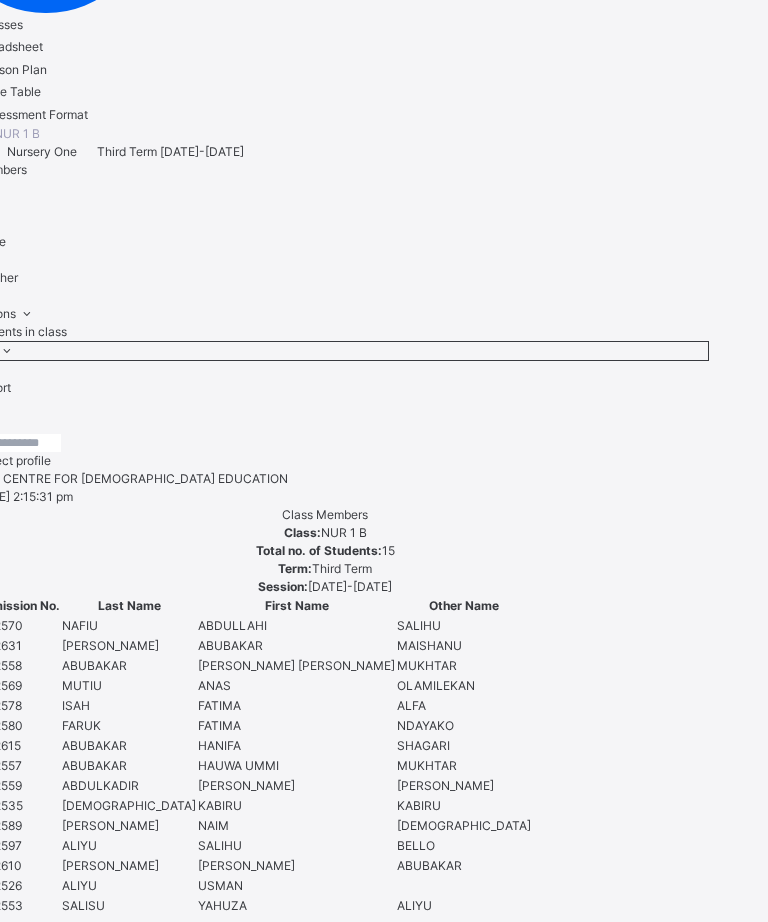 scroll, scrollTop: 323, scrollLeft: 50, axis: both 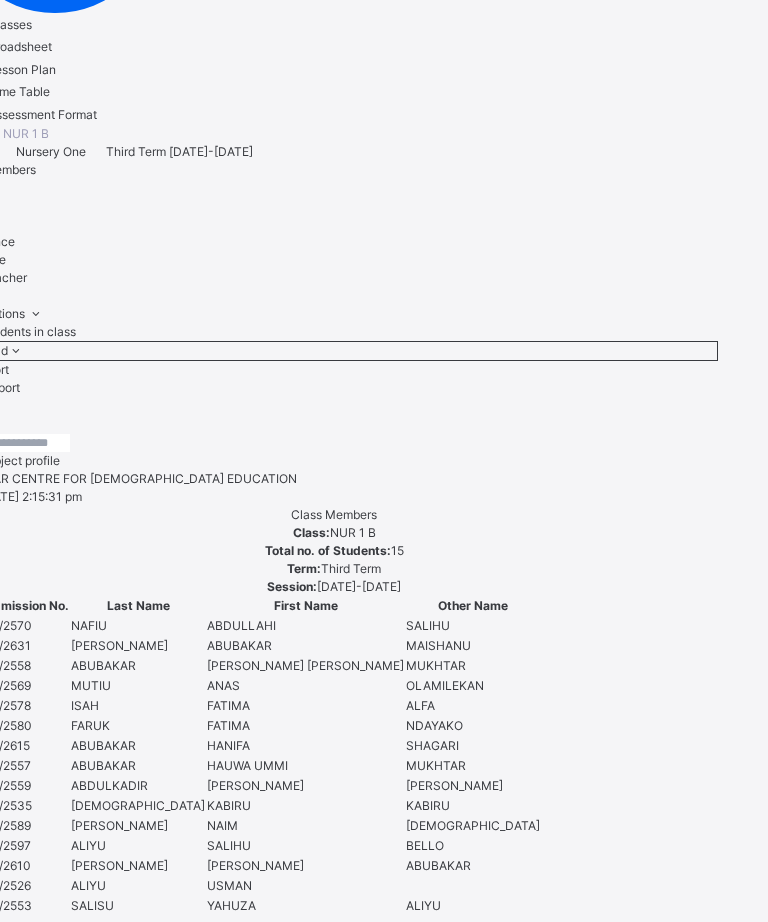 type on "**" 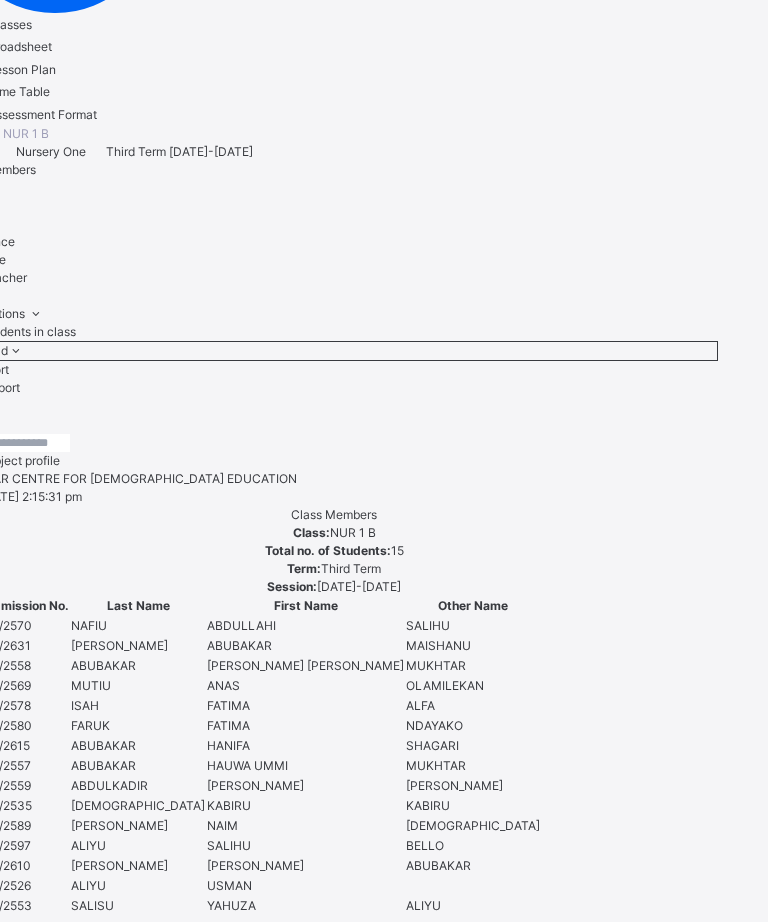 click on "×" at bounding box center [-26, 3317] 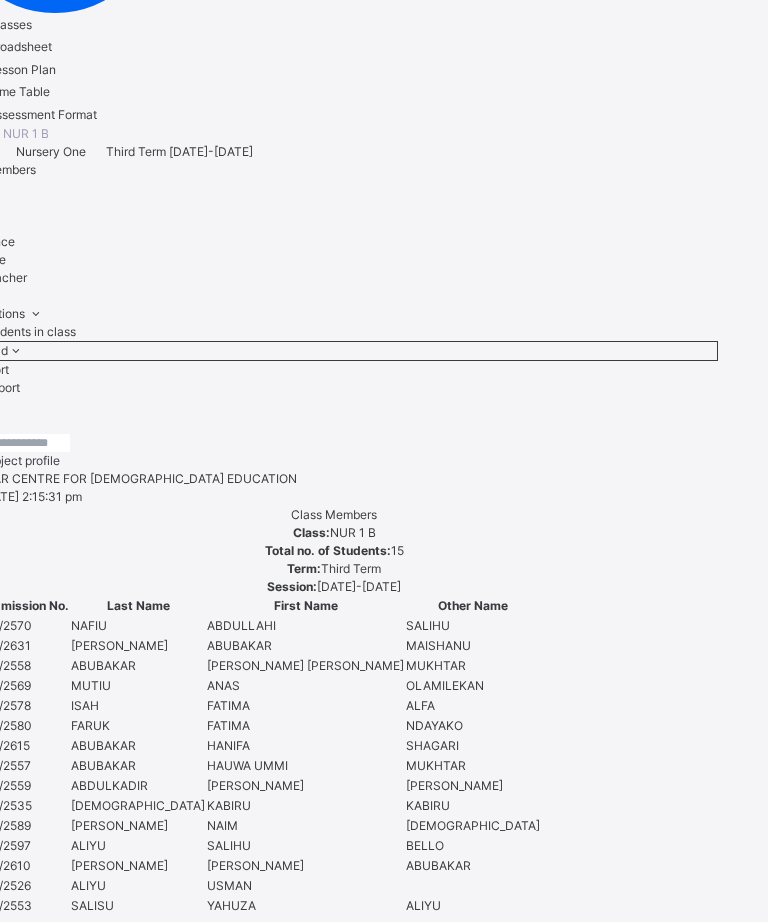 scroll, scrollTop: 0, scrollLeft: 0, axis: both 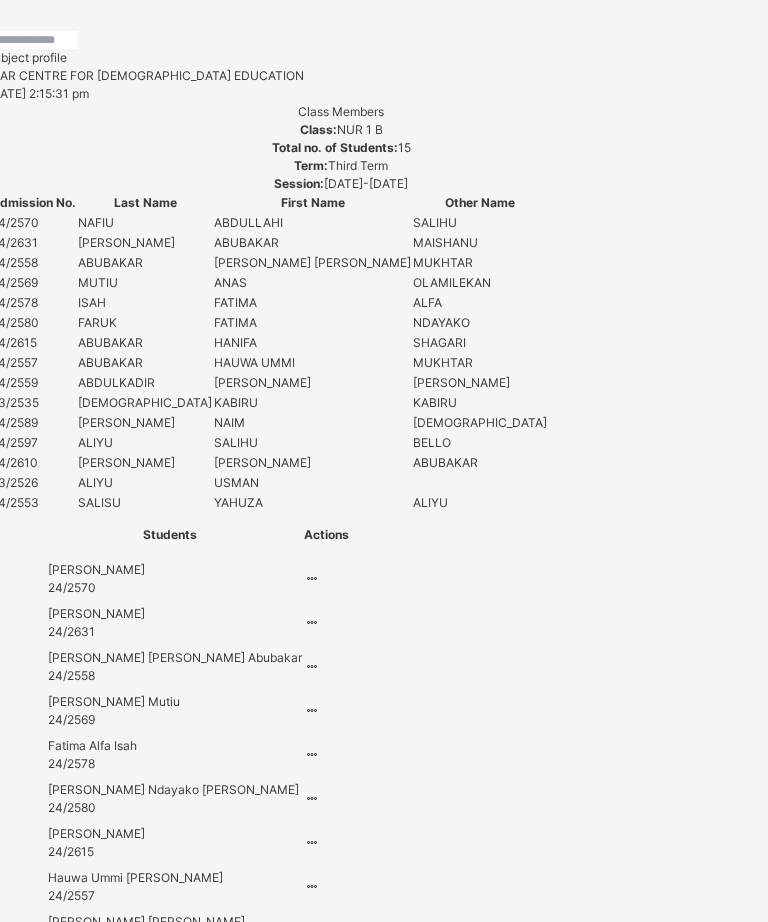 type on "*" 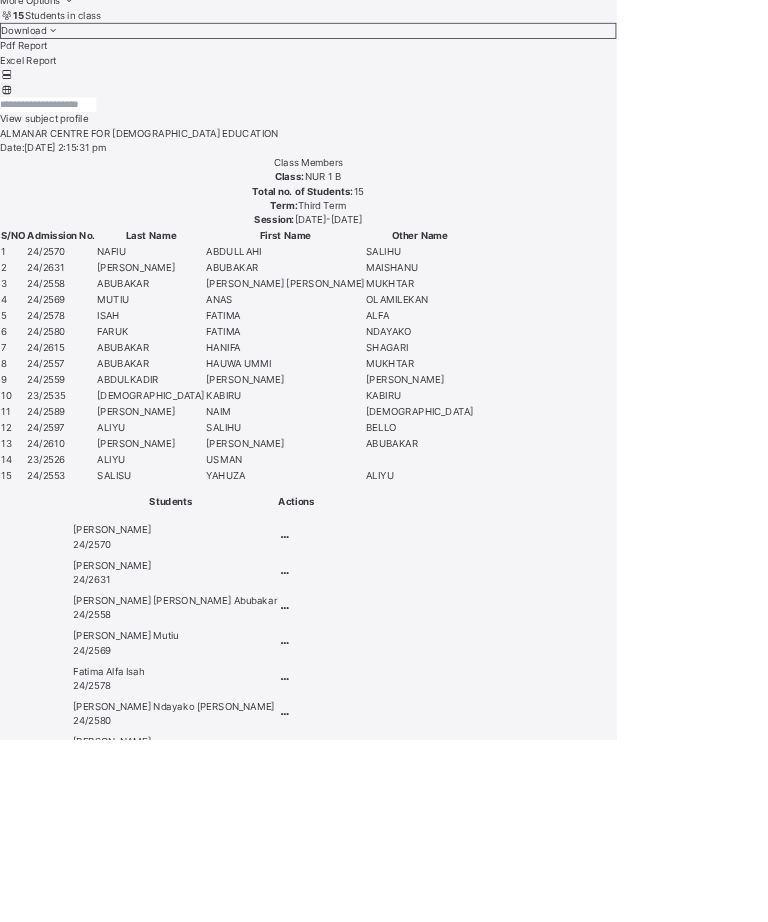 scroll, scrollTop: 617, scrollLeft: 0, axis: vertical 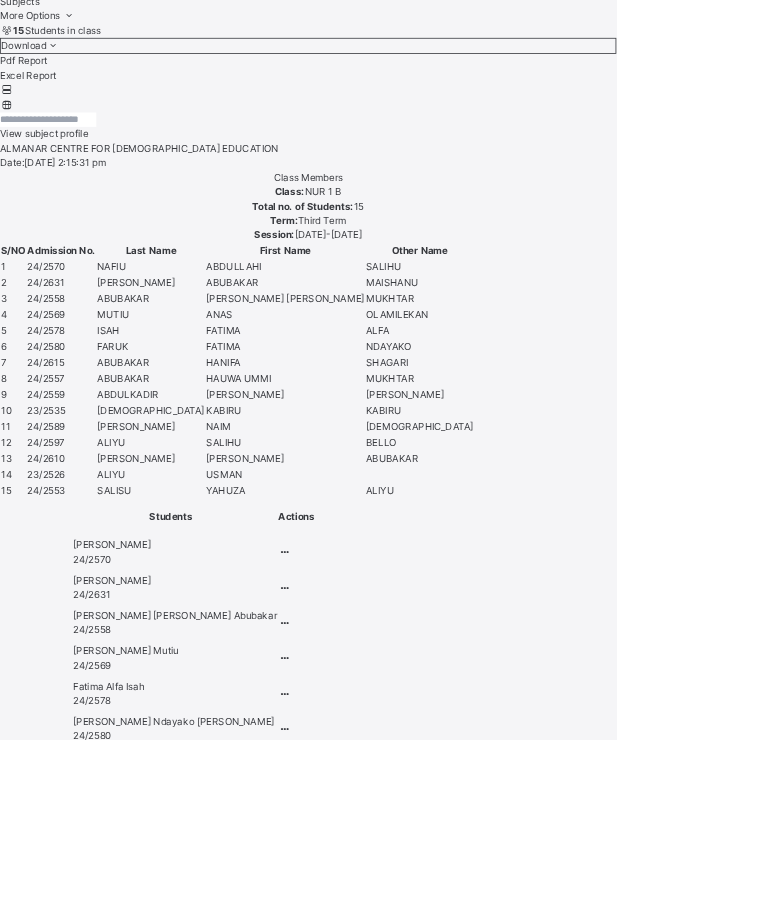 type on "**" 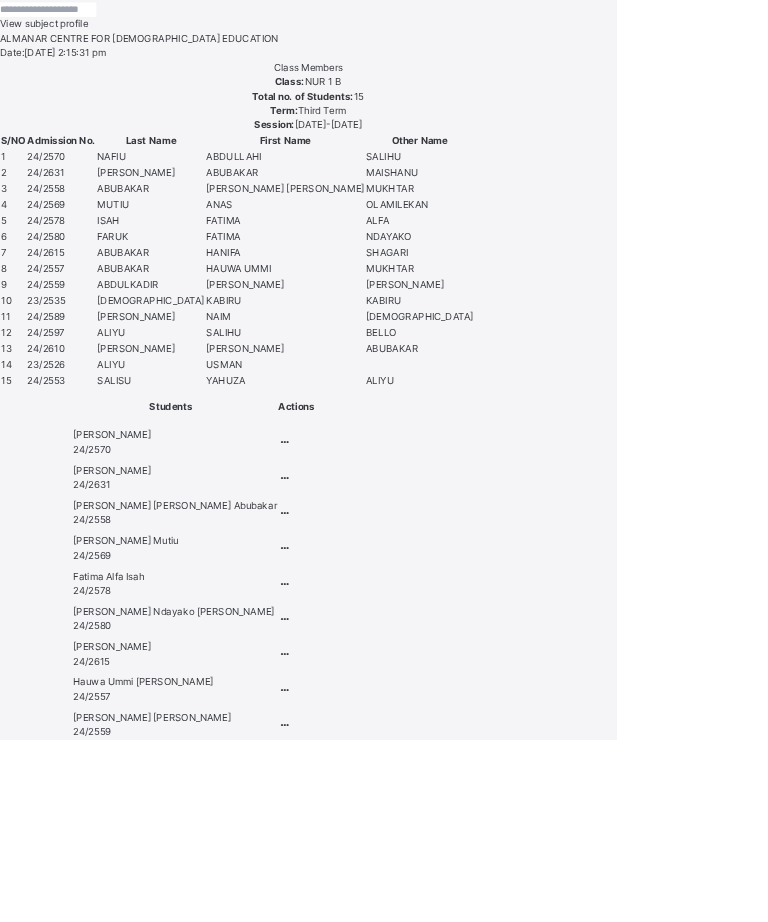 scroll, scrollTop: 1256, scrollLeft: 0, axis: vertical 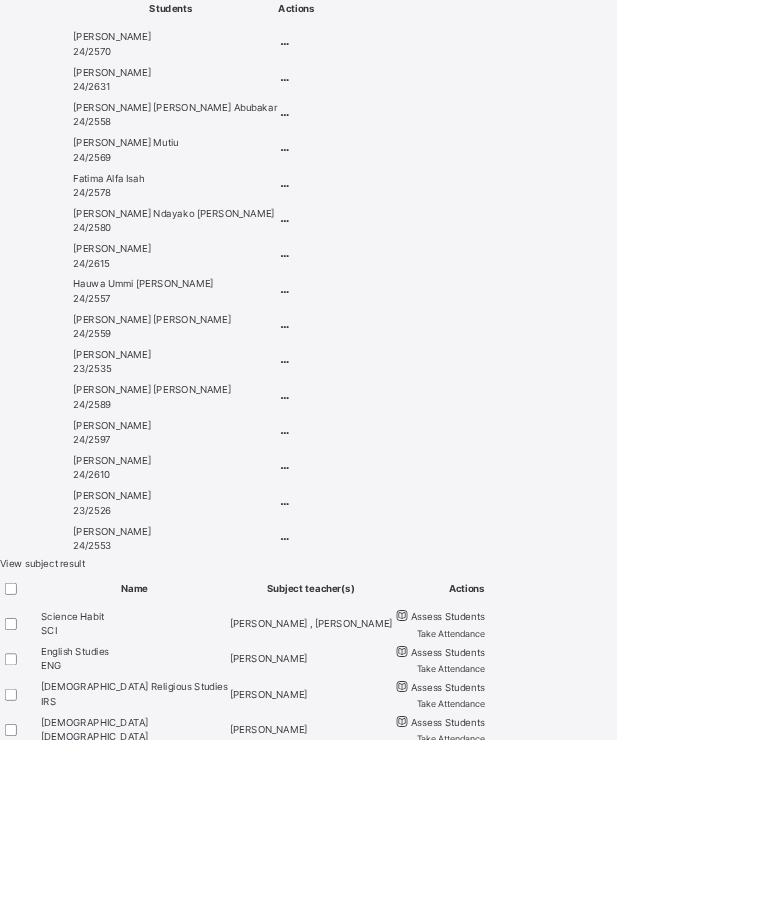 type on "**" 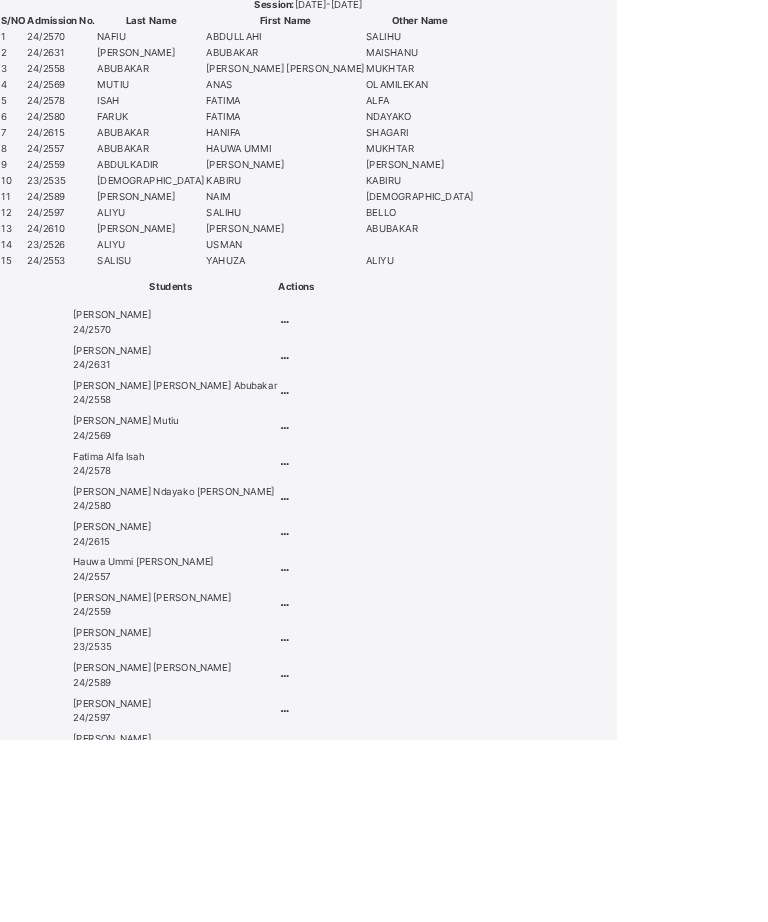 type on "**" 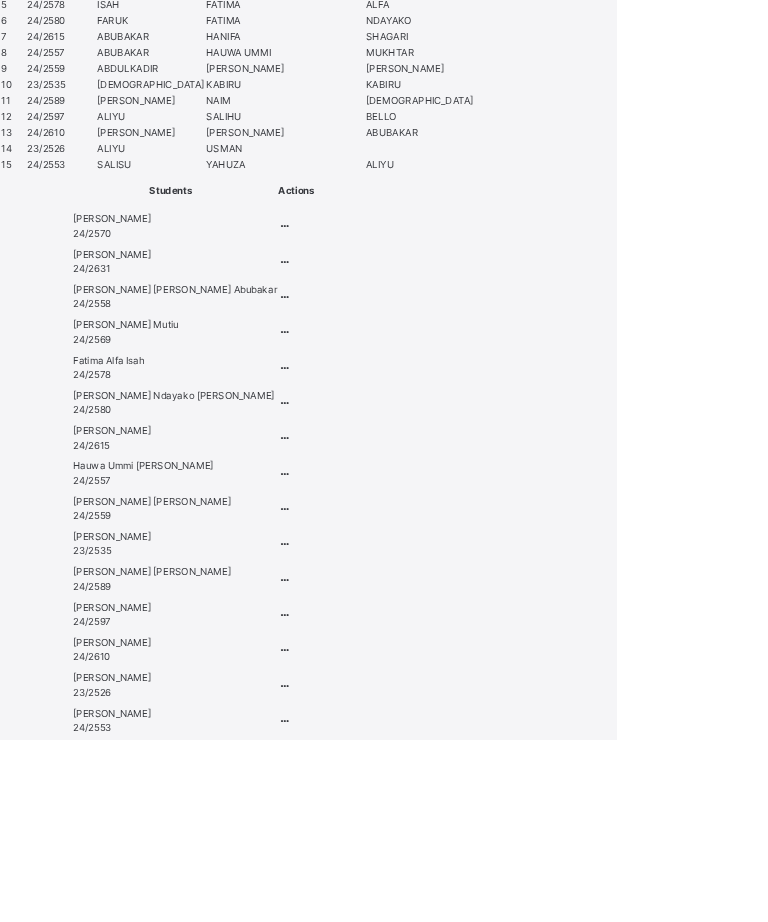 scroll, scrollTop: 1021, scrollLeft: 0, axis: vertical 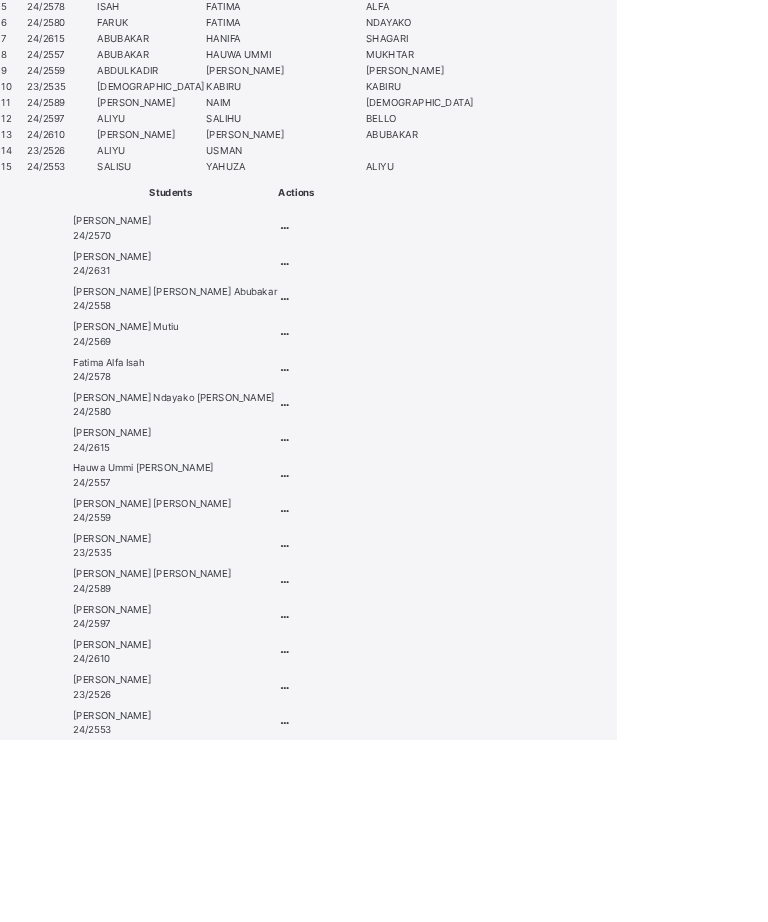 type on "**" 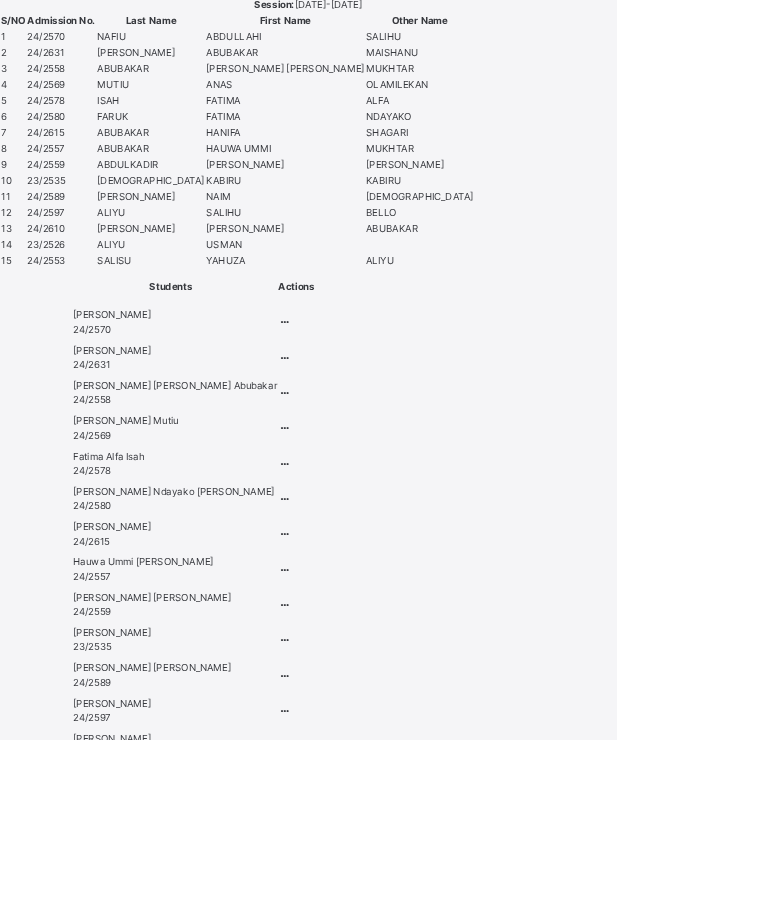 type on "**" 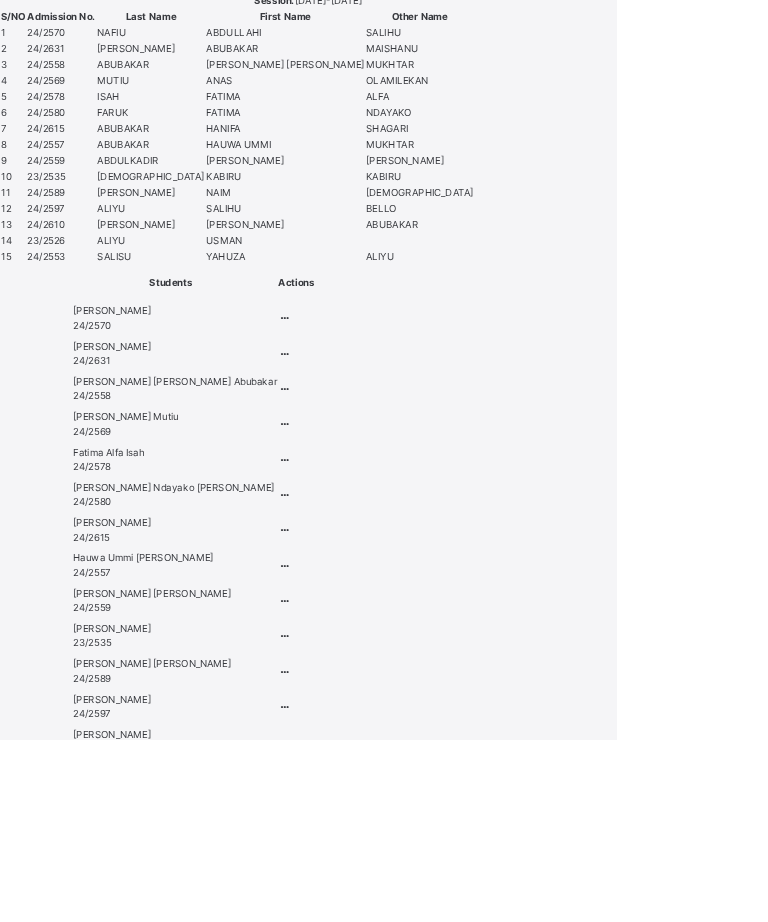 scroll, scrollTop: 1055, scrollLeft: 0, axis: vertical 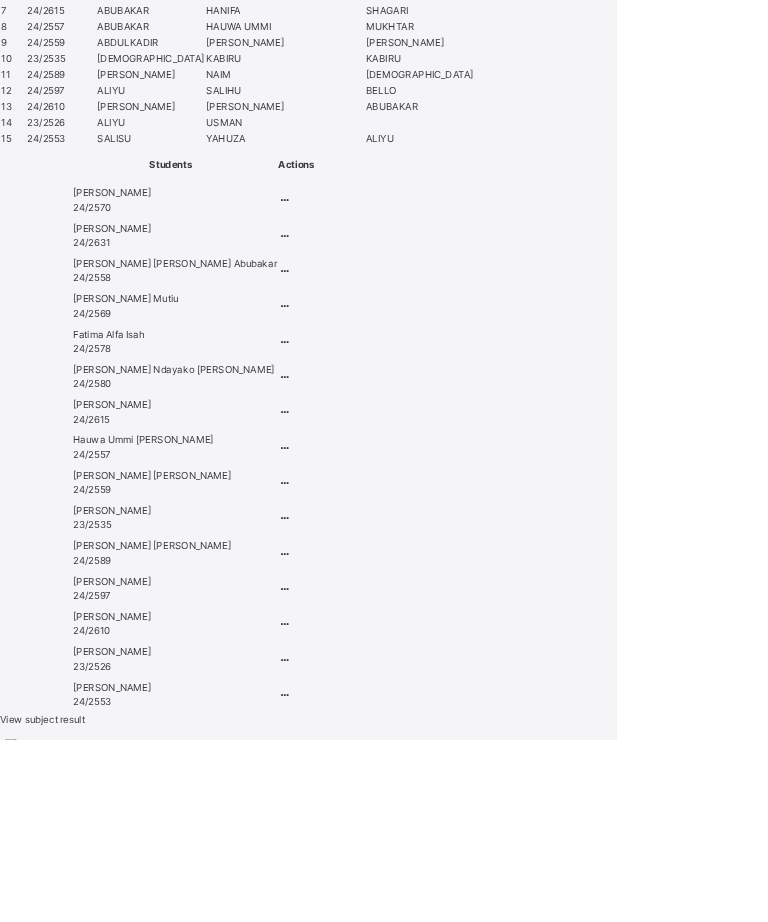 type on "**" 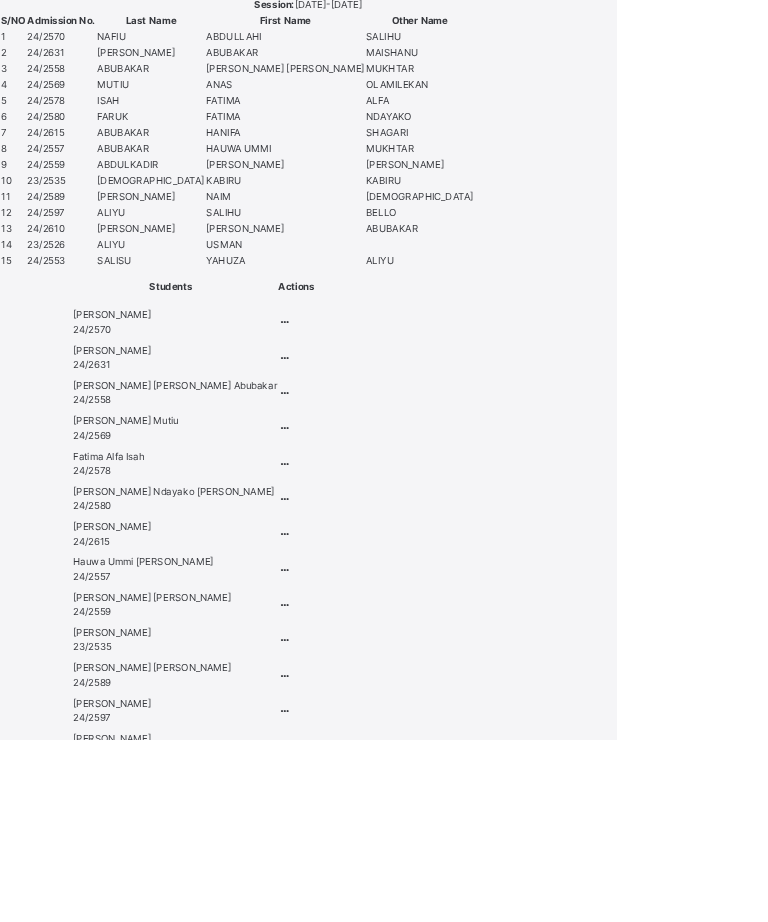 scroll, scrollTop: 1027, scrollLeft: 0, axis: vertical 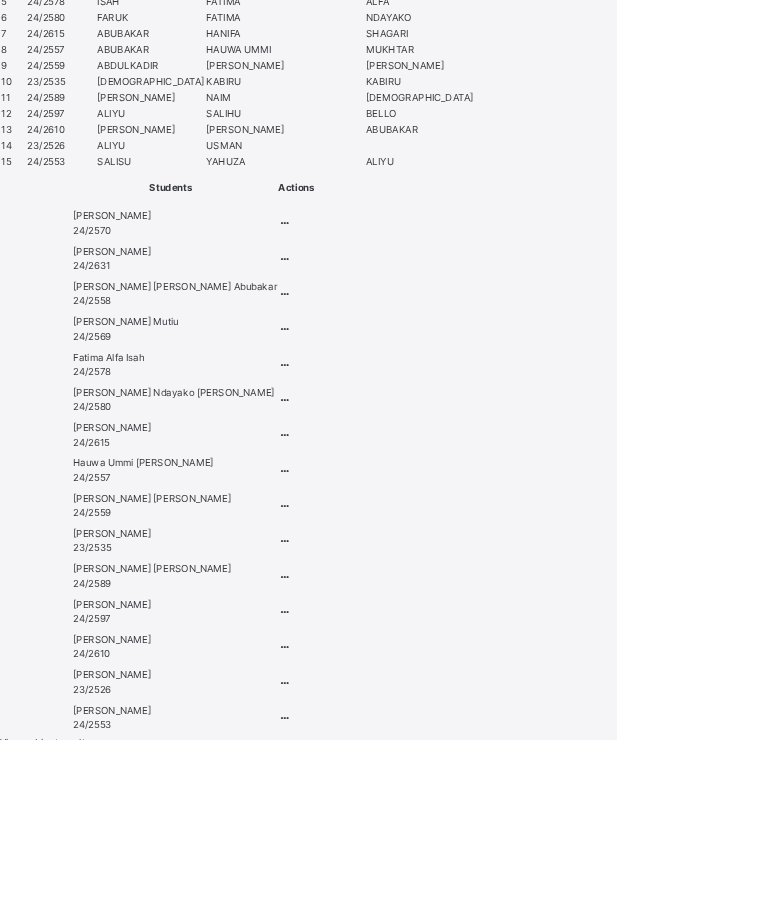 type on "**" 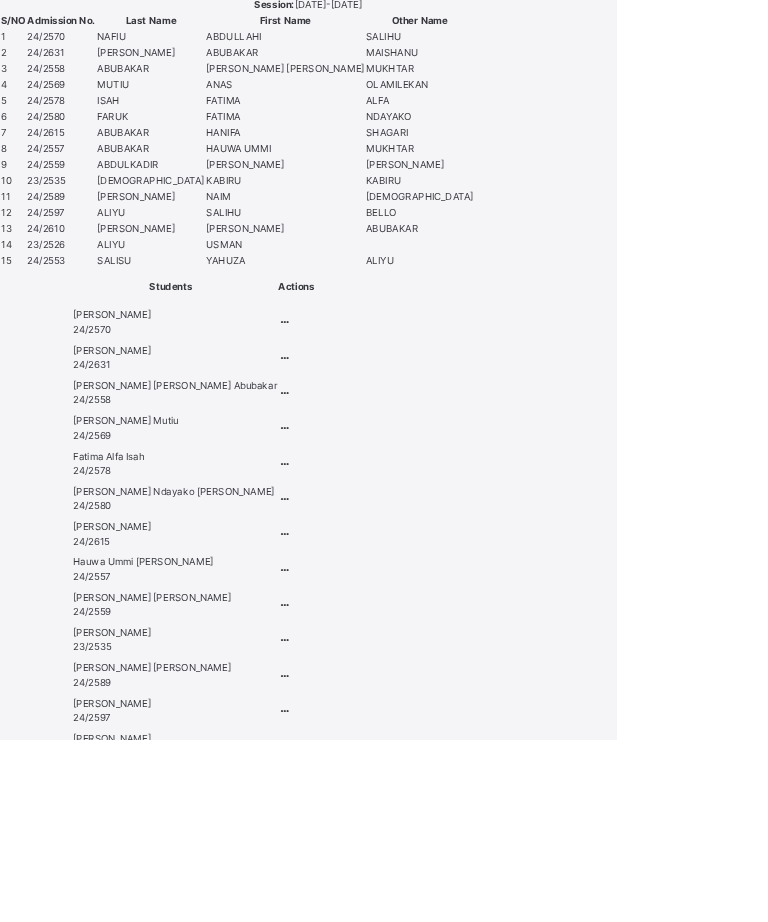 scroll, scrollTop: 222, scrollLeft: 0, axis: vertical 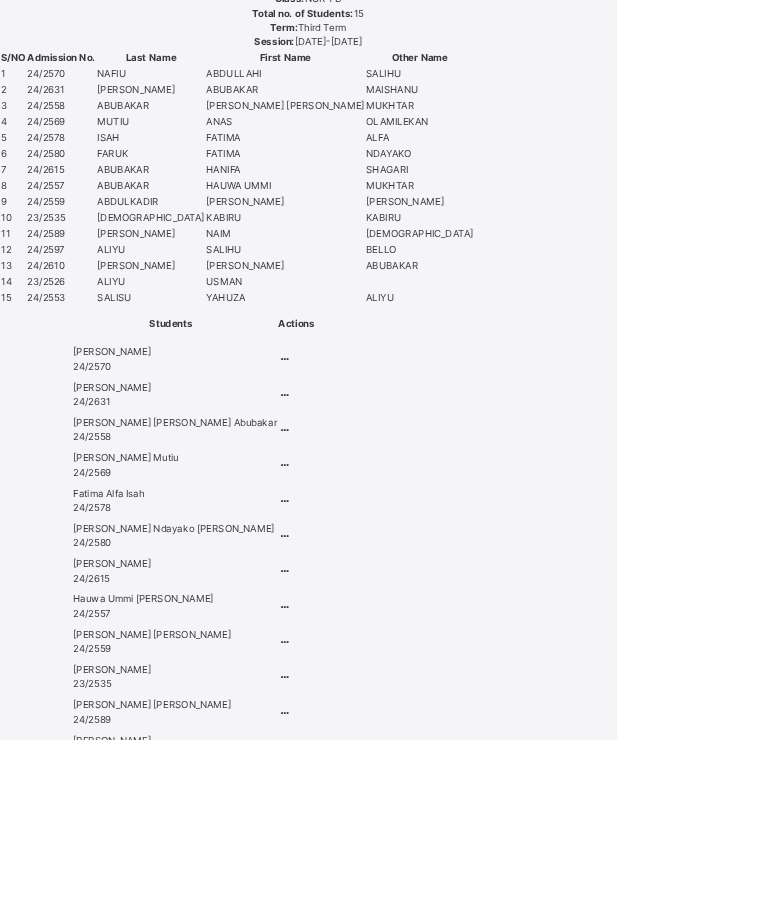 type on "**" 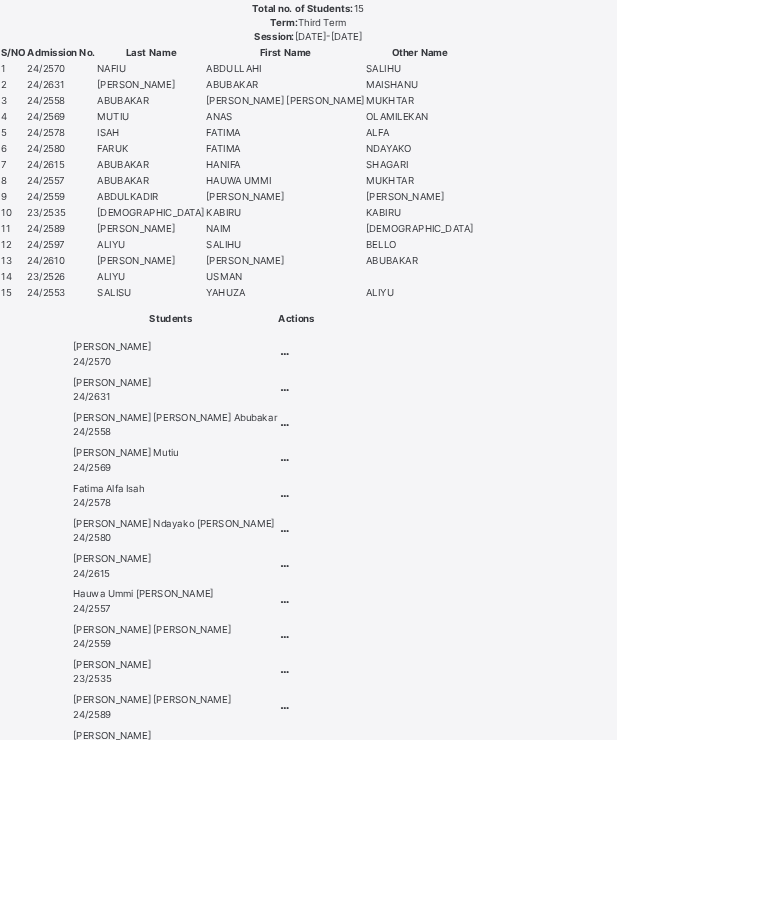 scroll, scrollTop: 862, scrollLeft: 0, axis: vertical 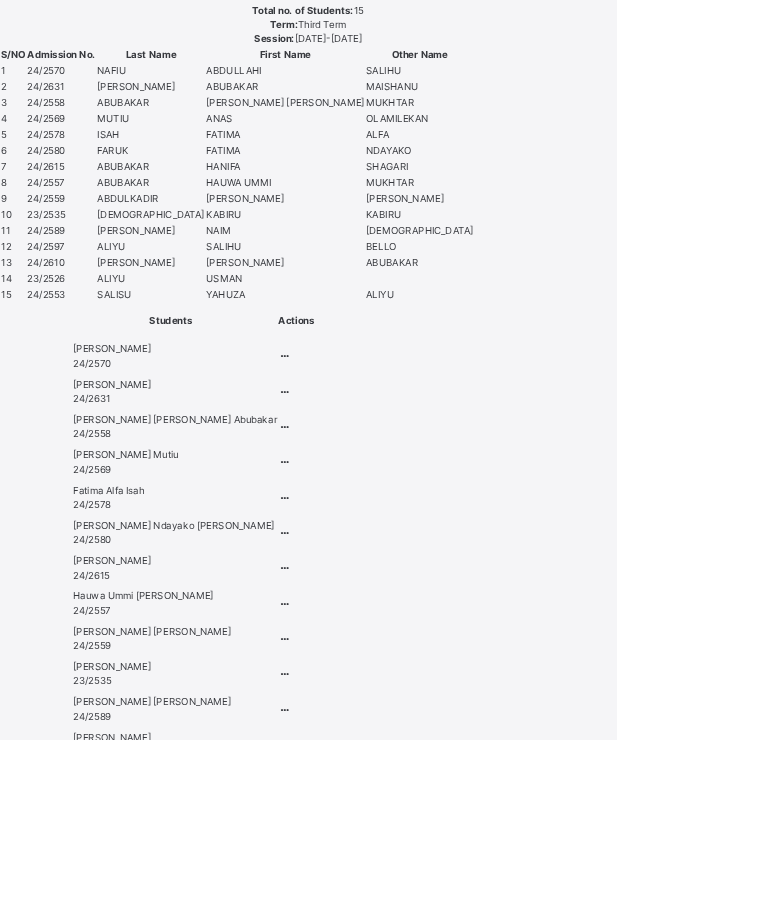 type on "**" 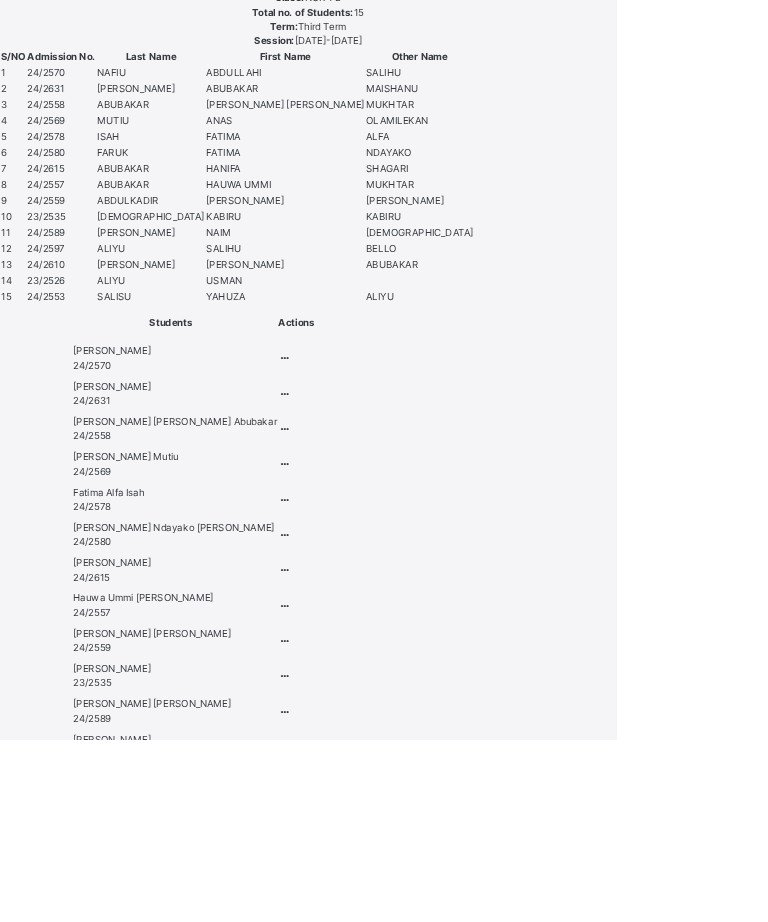 scroll, scrollTop: 858, scrollLeft: 0, axis: vertical 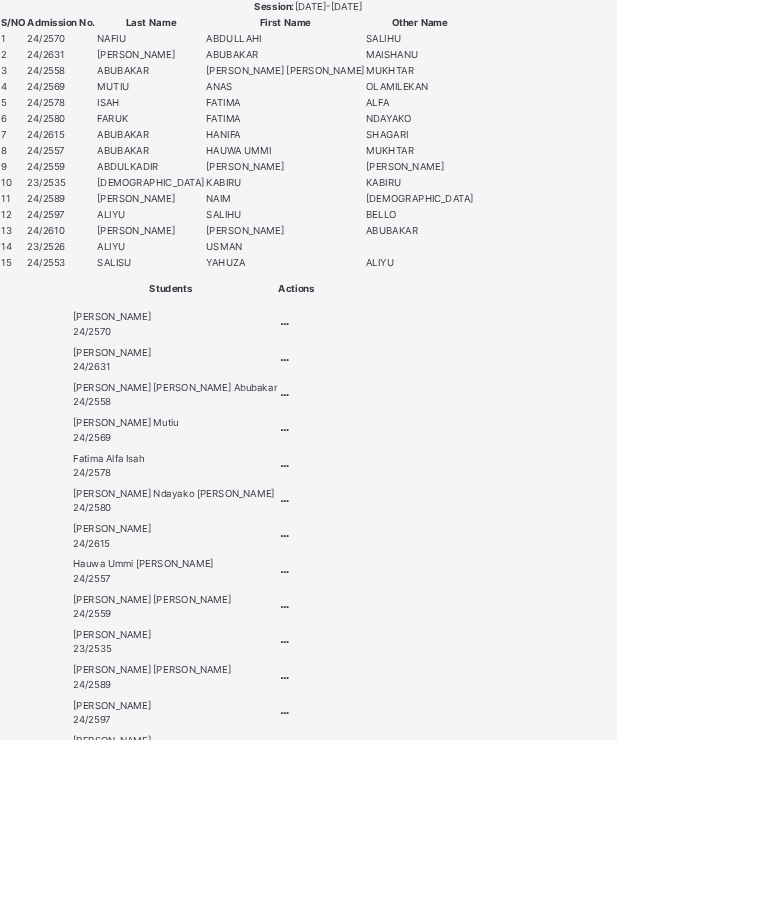 type on "**" 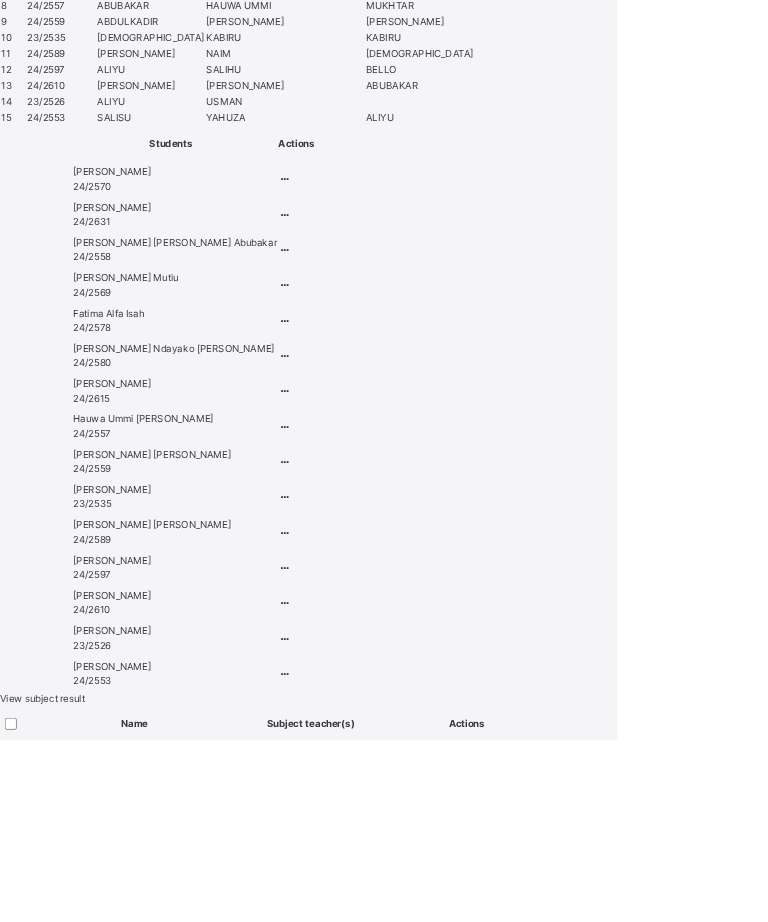 scroll, scrollTop: 1141, scrollLeft: 0, axis: vertical 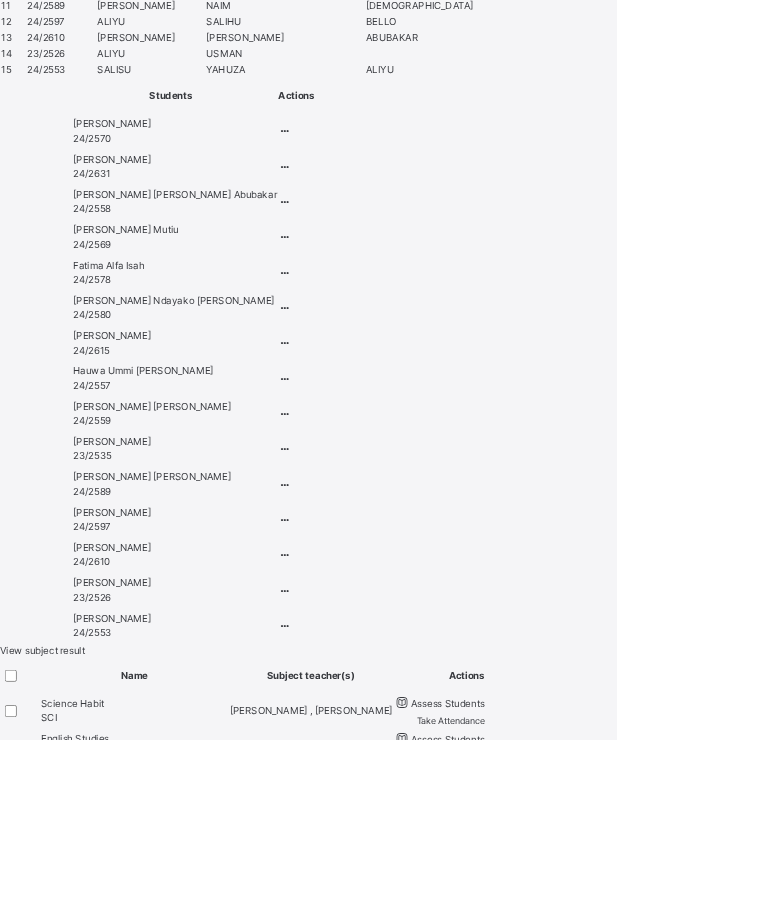 type on "**" 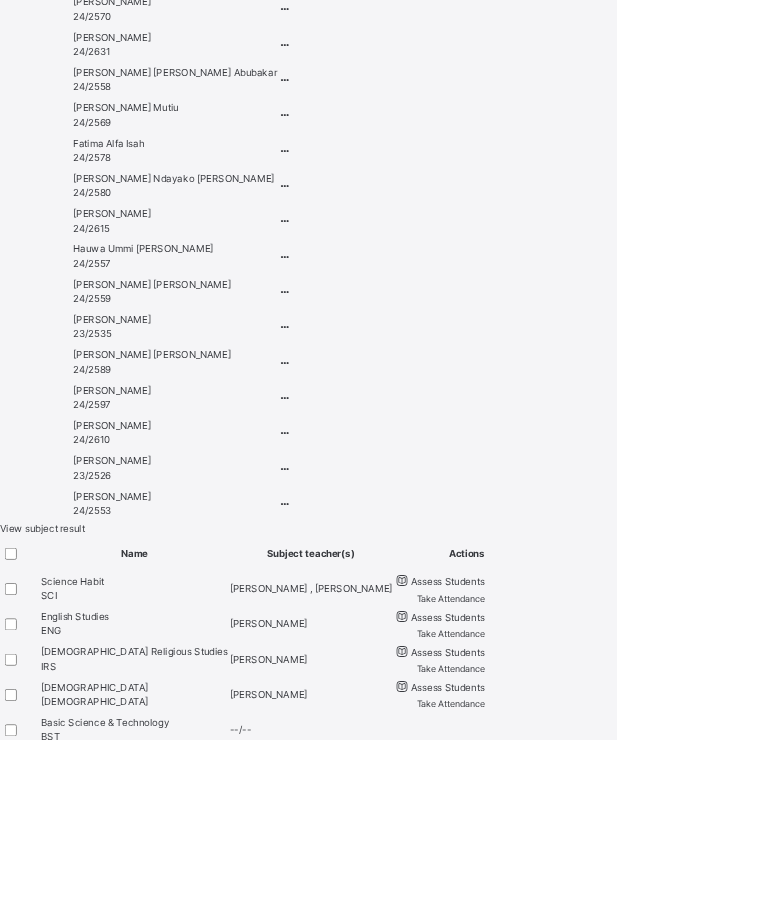 type on "**" 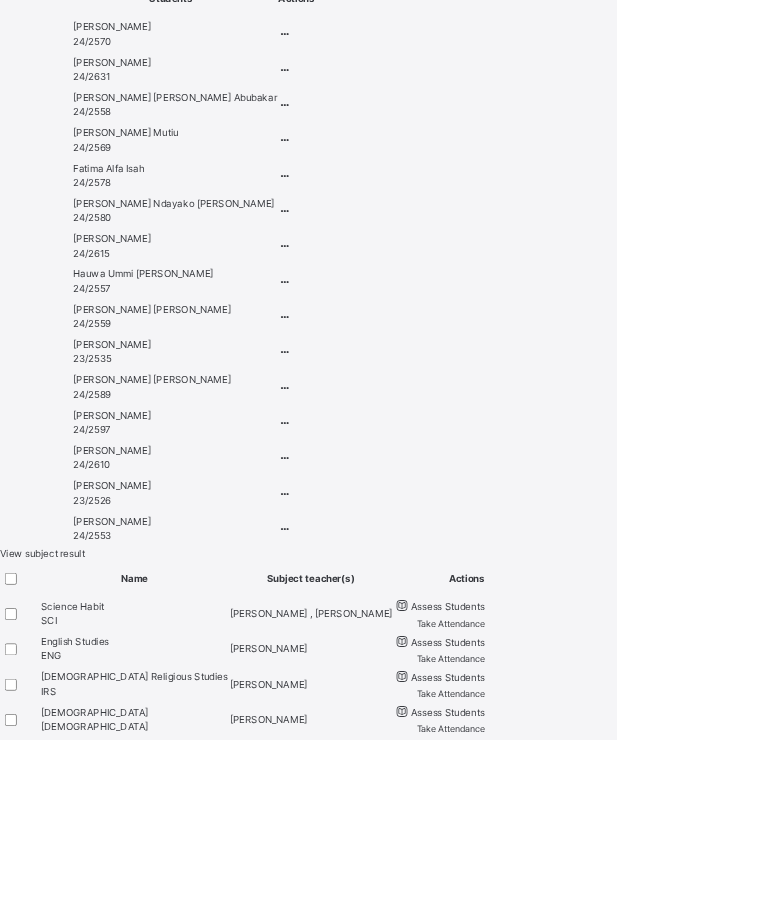 scroll, scrollTop: 1261, scrollLeft: 0, axis: vertical 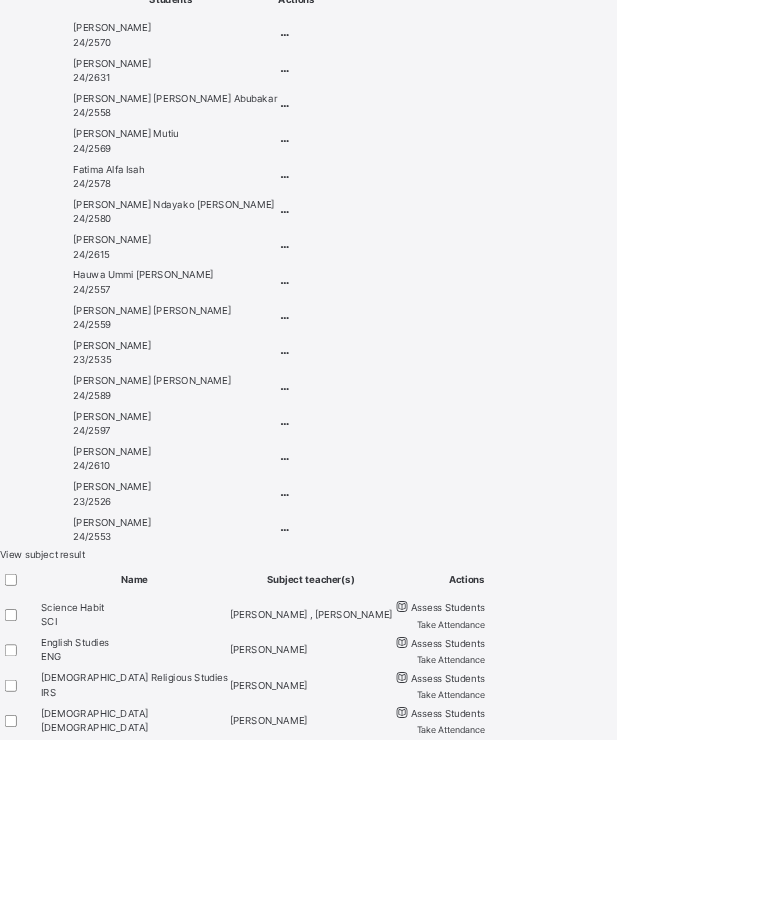 type on "**" 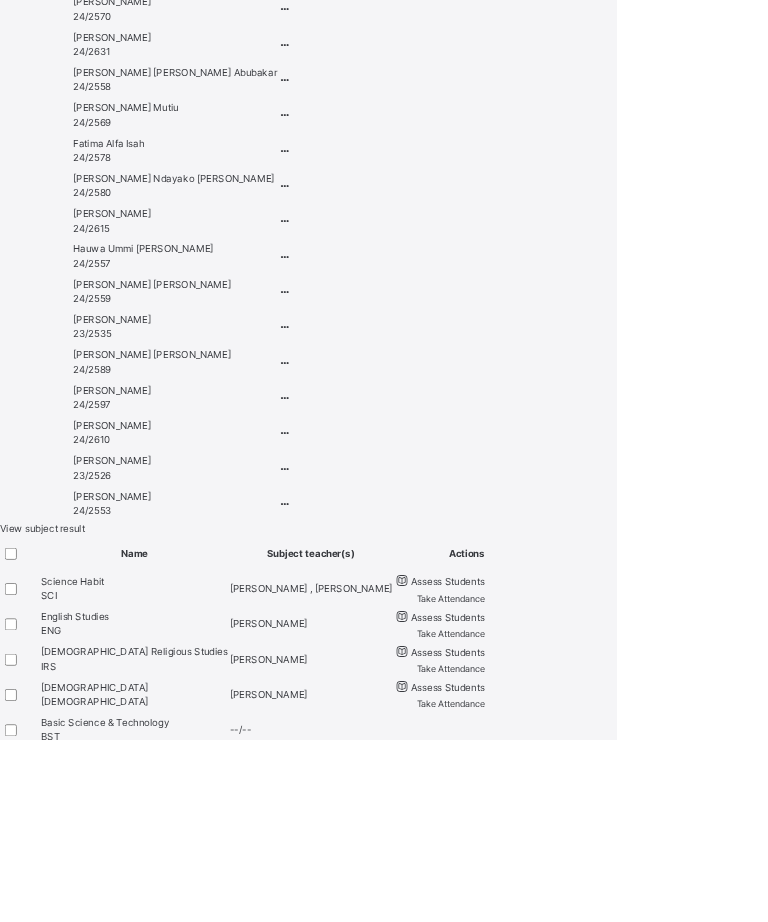 type on "**" 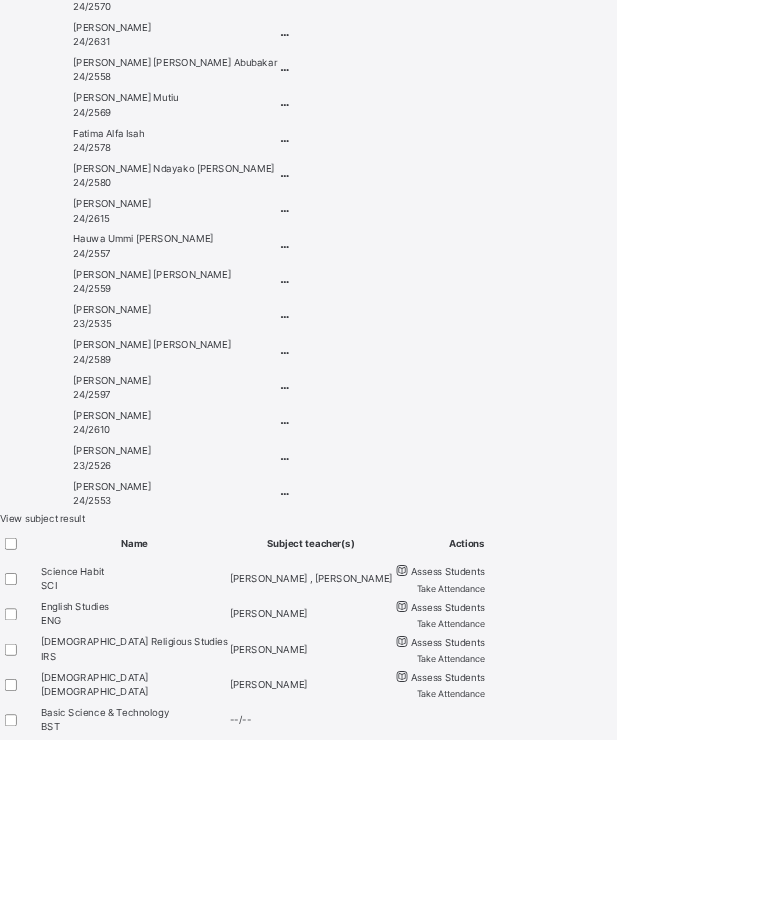 scroll, scrollTop: 1294, scrollLeft: 0, axis: vertical 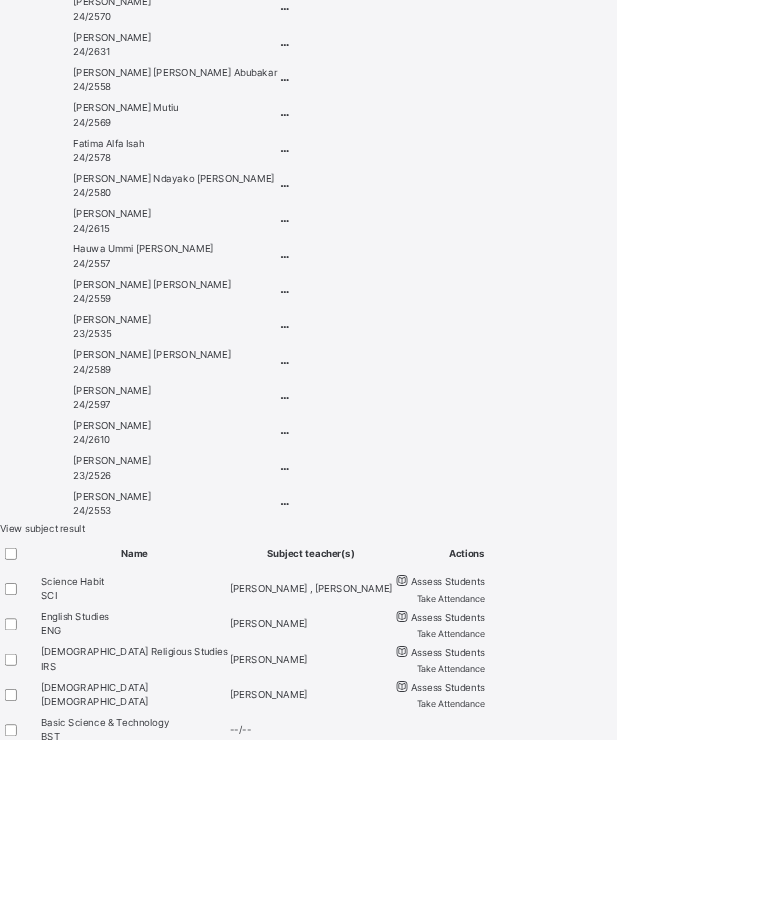 type on "**" 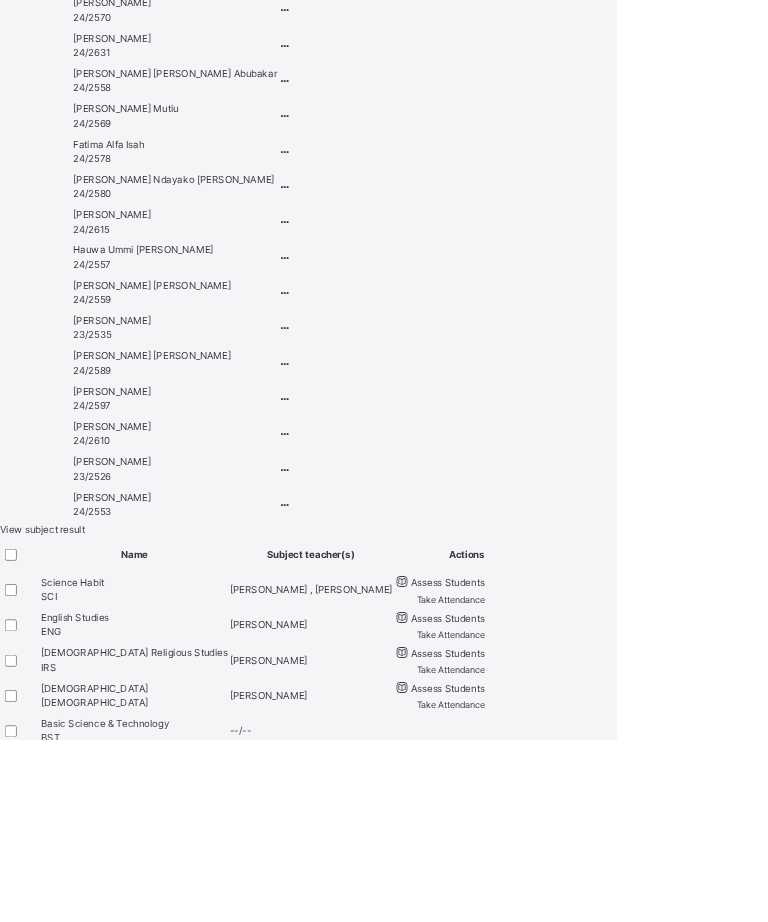 scroll, scrollTop: 1288, scrollLeft: 0, axis: vertical 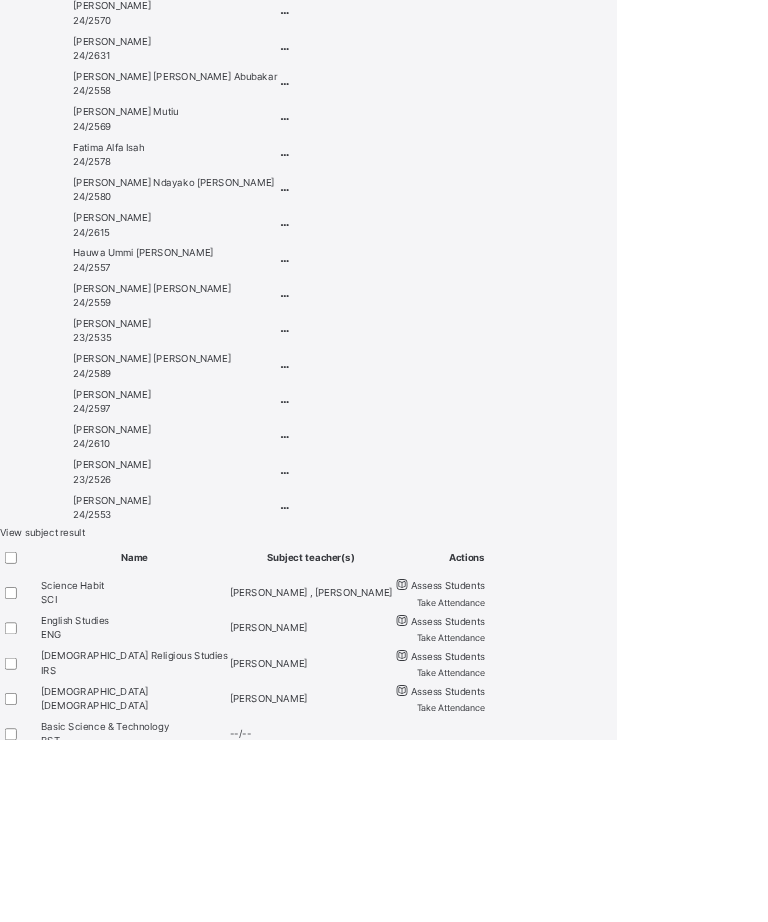 type on "**" 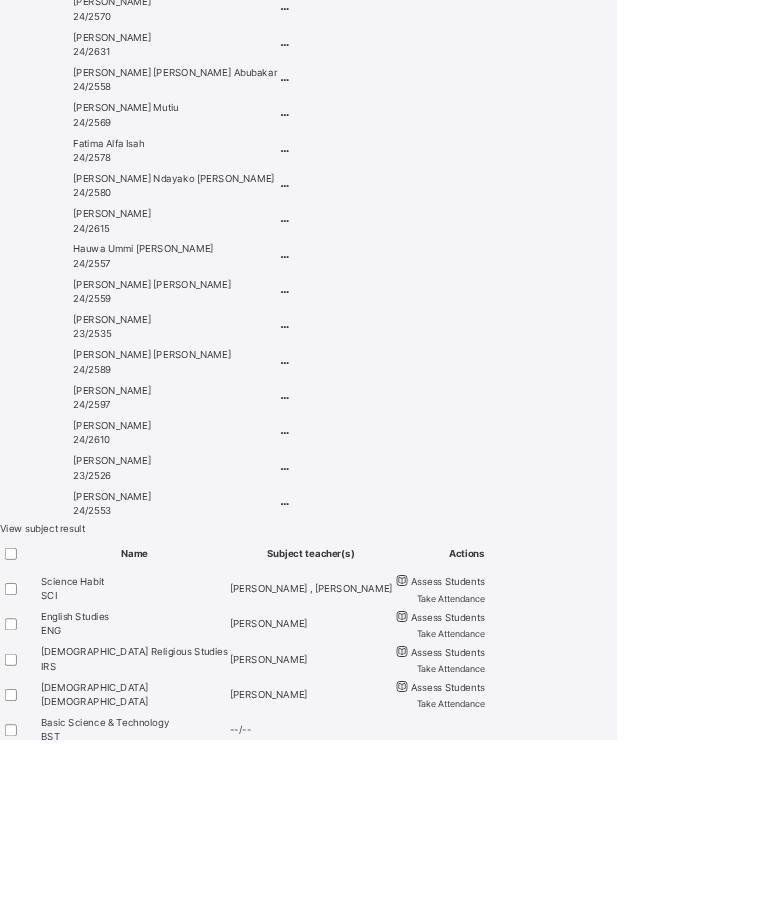 type on "**" 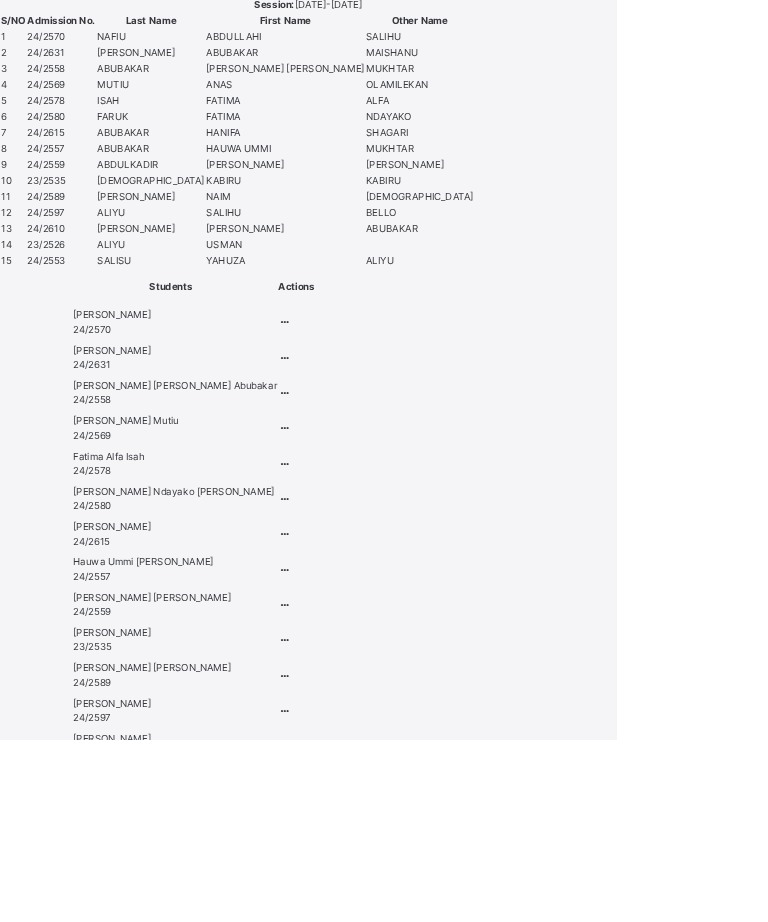 type on "**" 